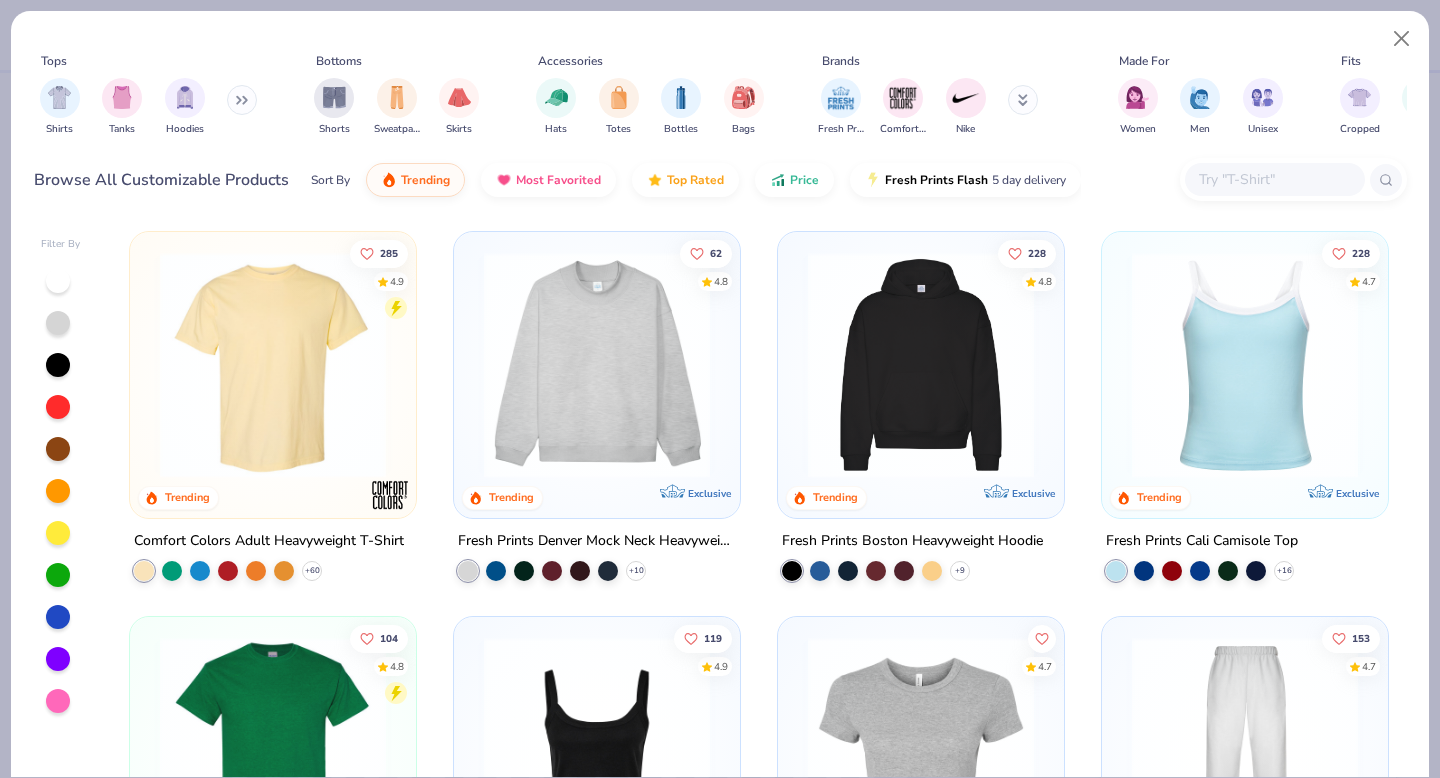 scroll, scrollTop: 0, scrollLeft: 0, axis: both 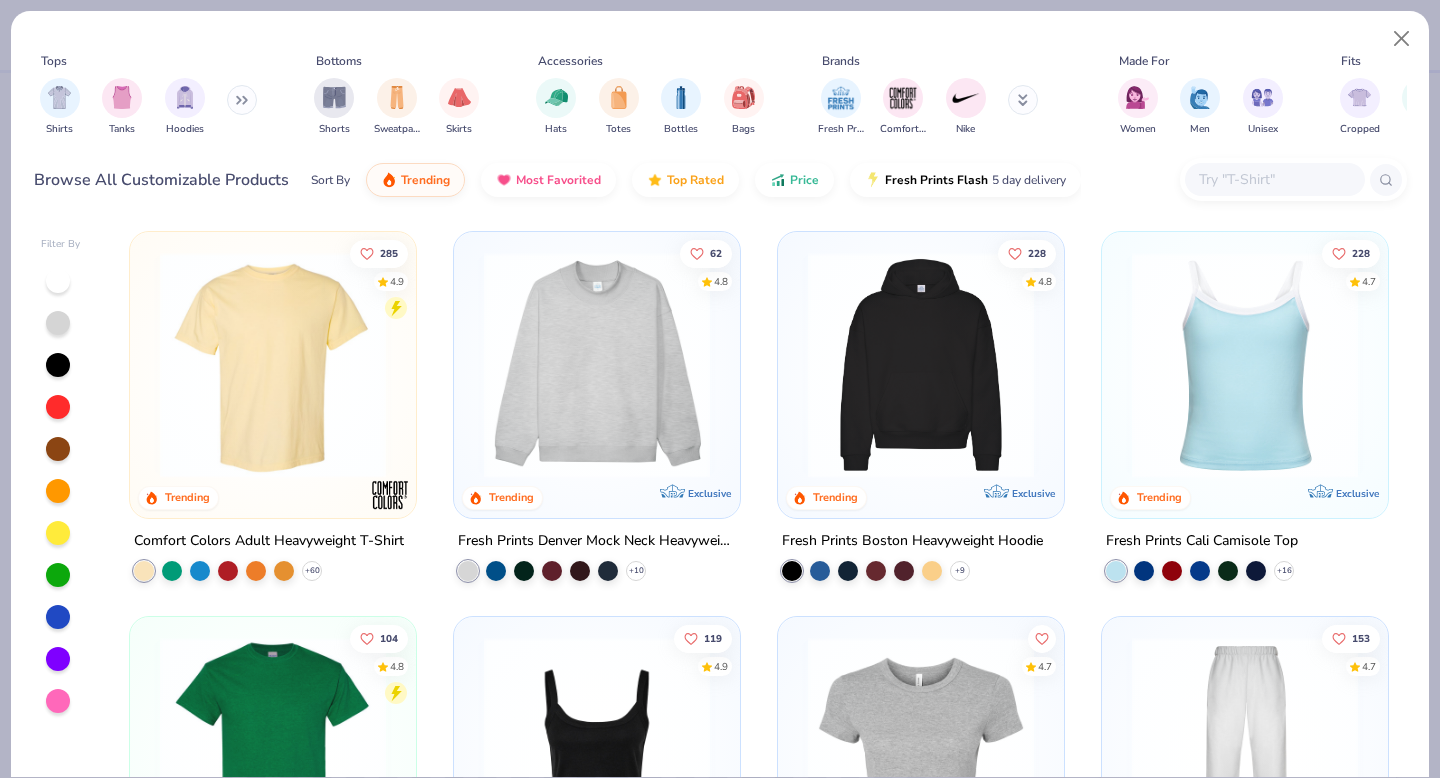 click at bounding box center [185, 97] 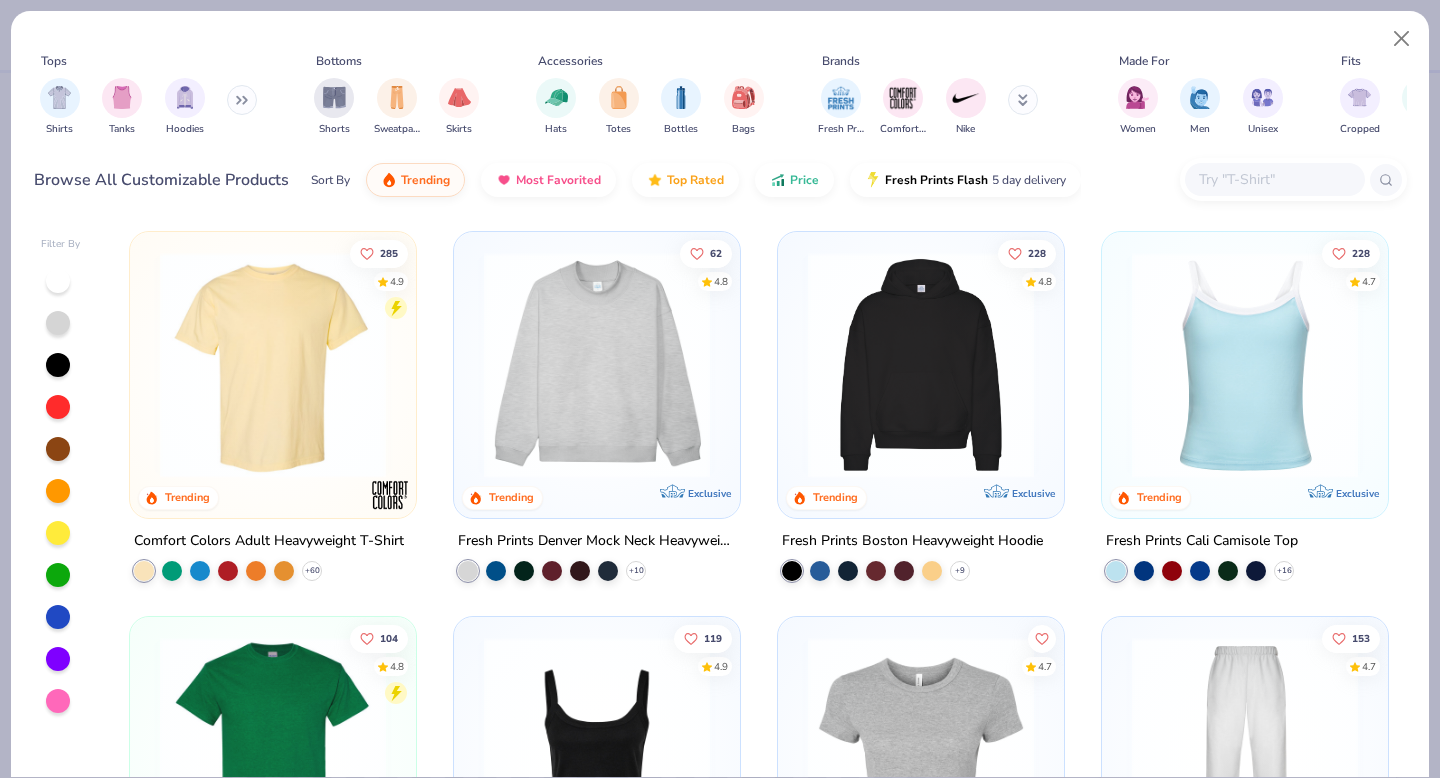 scroll, scrollTop: 0, scrollLeft: 0, axis: both 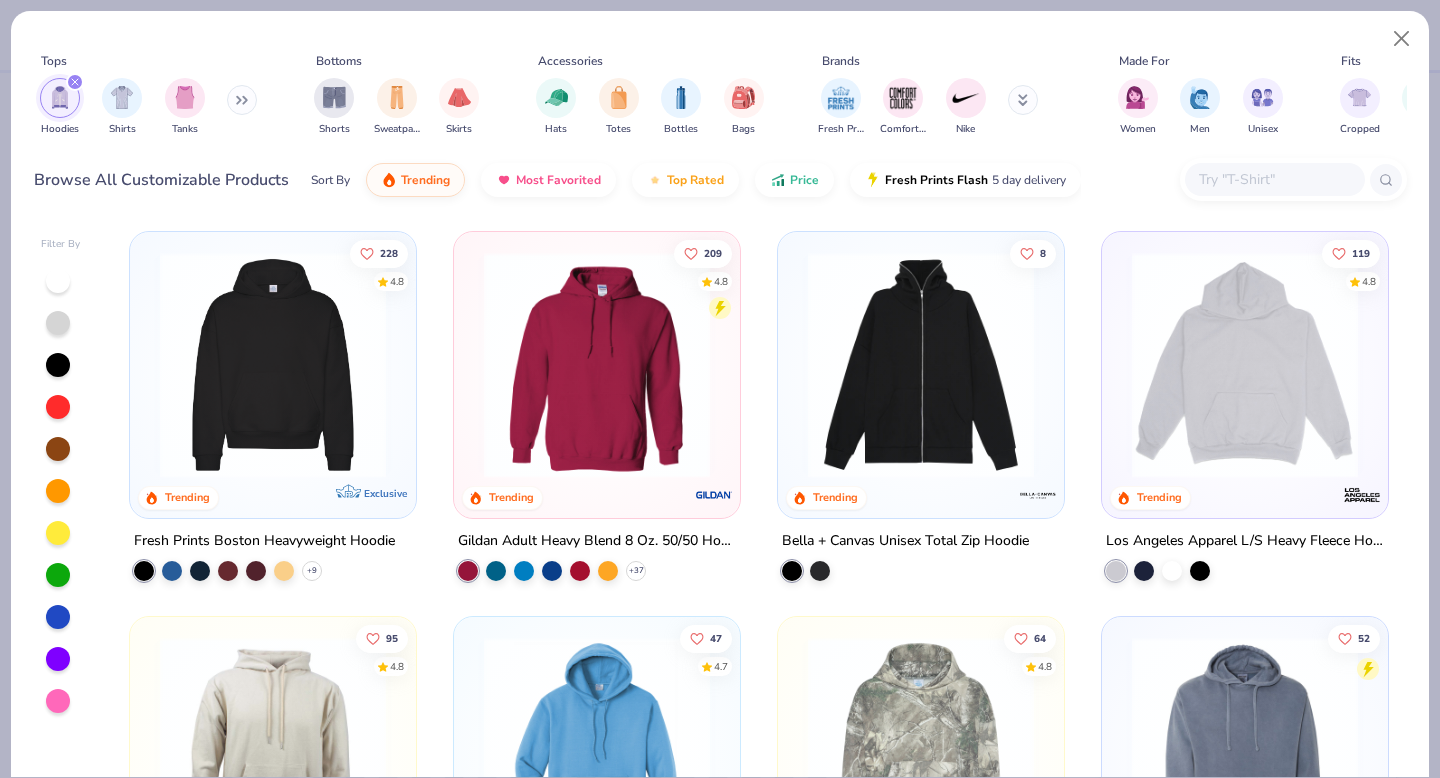click at bounding box center [597, 365] 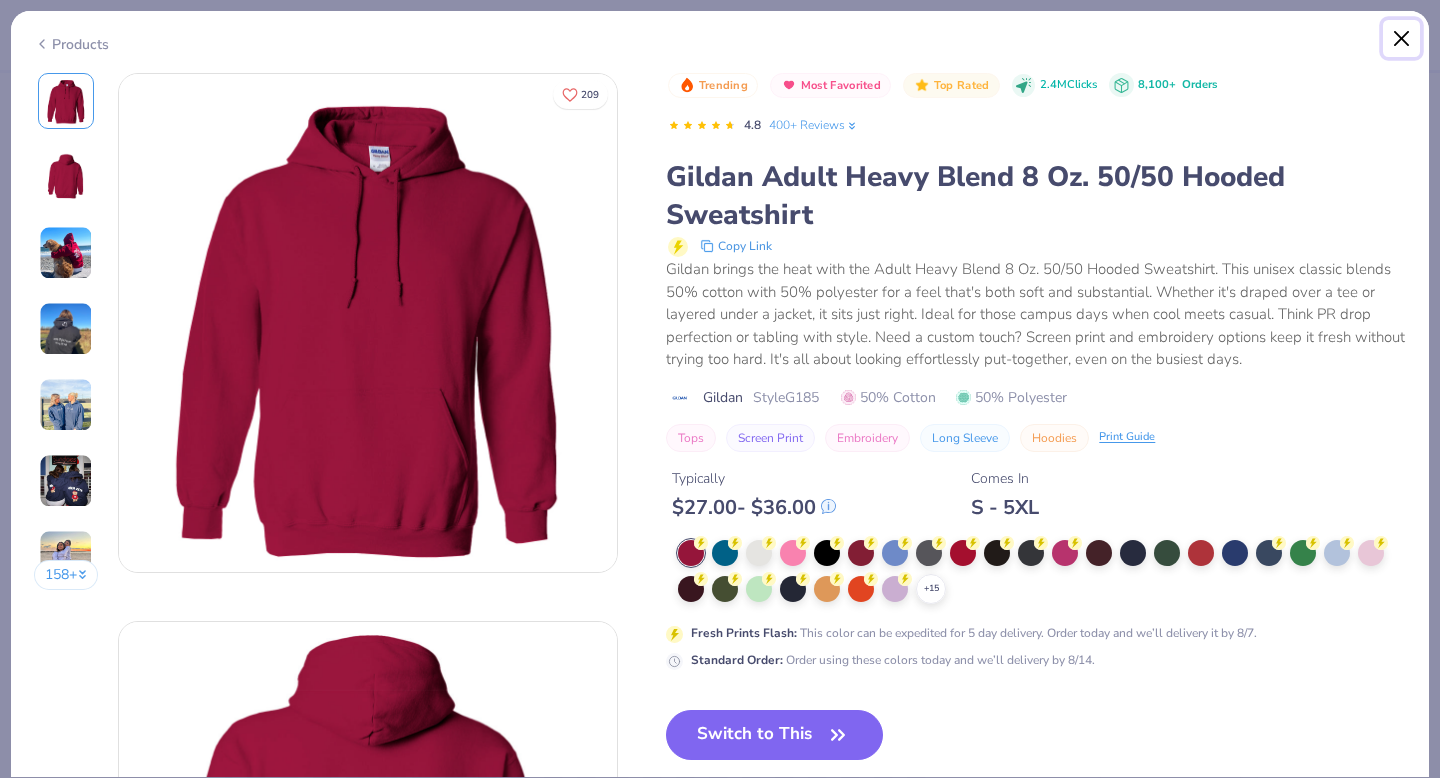 click at bounding box center [1402, 39] 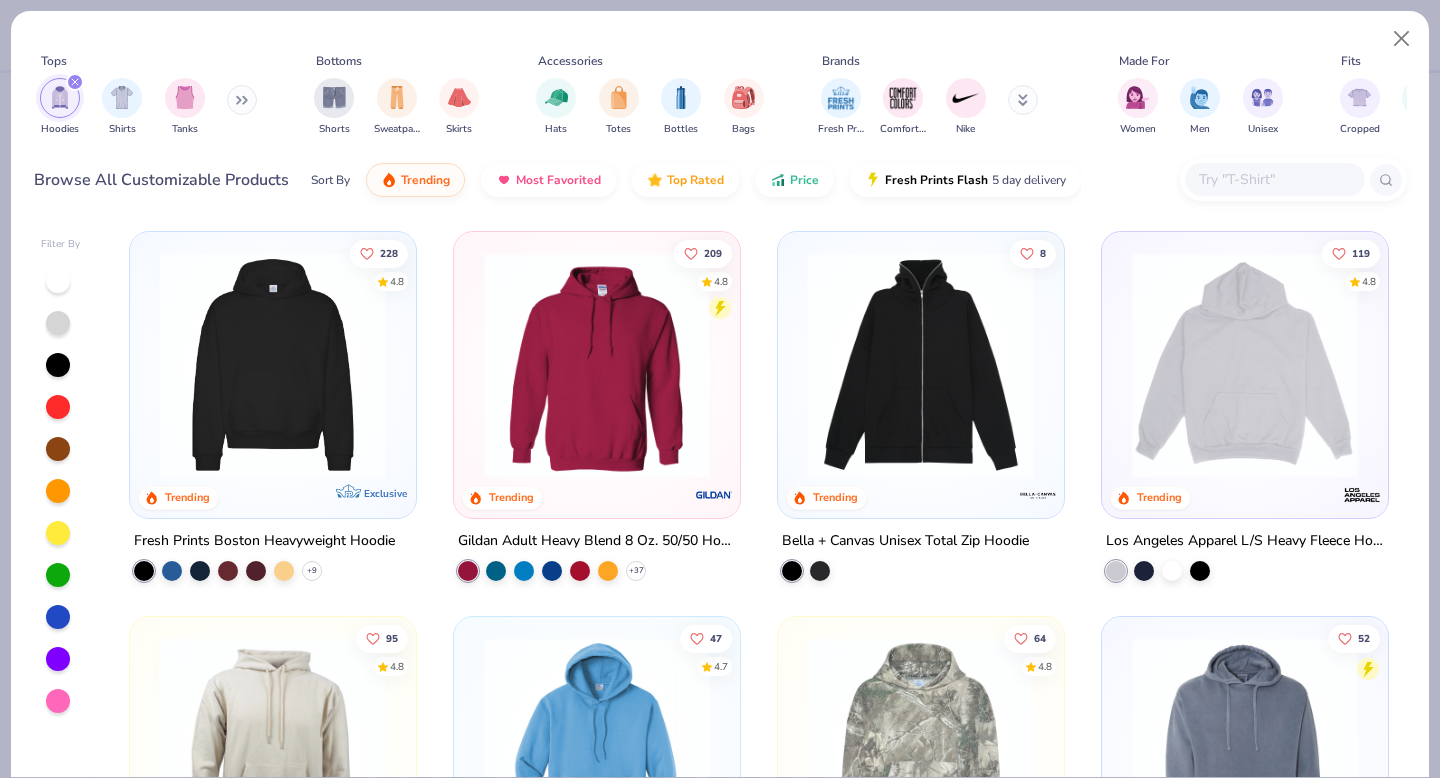 click at bounding box center [75, 82] 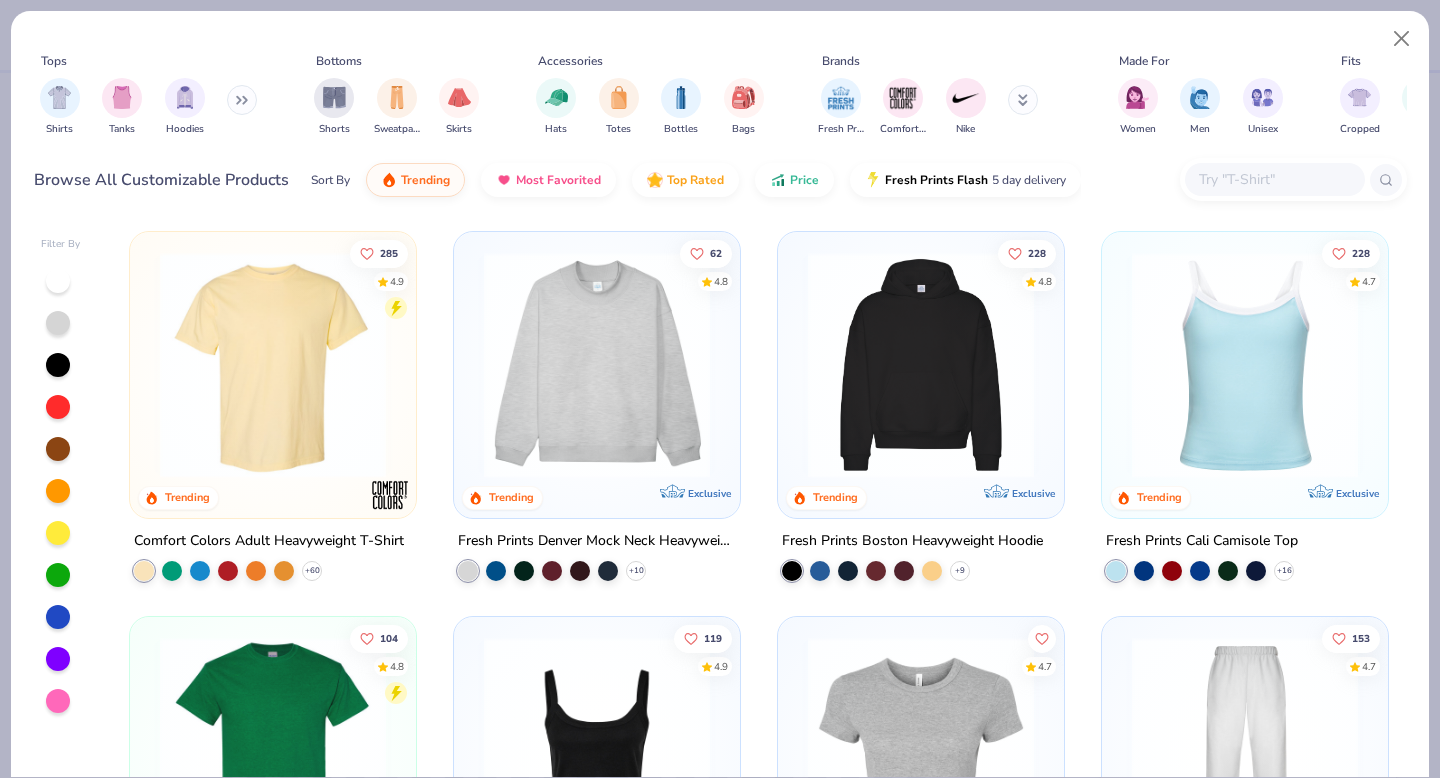 click 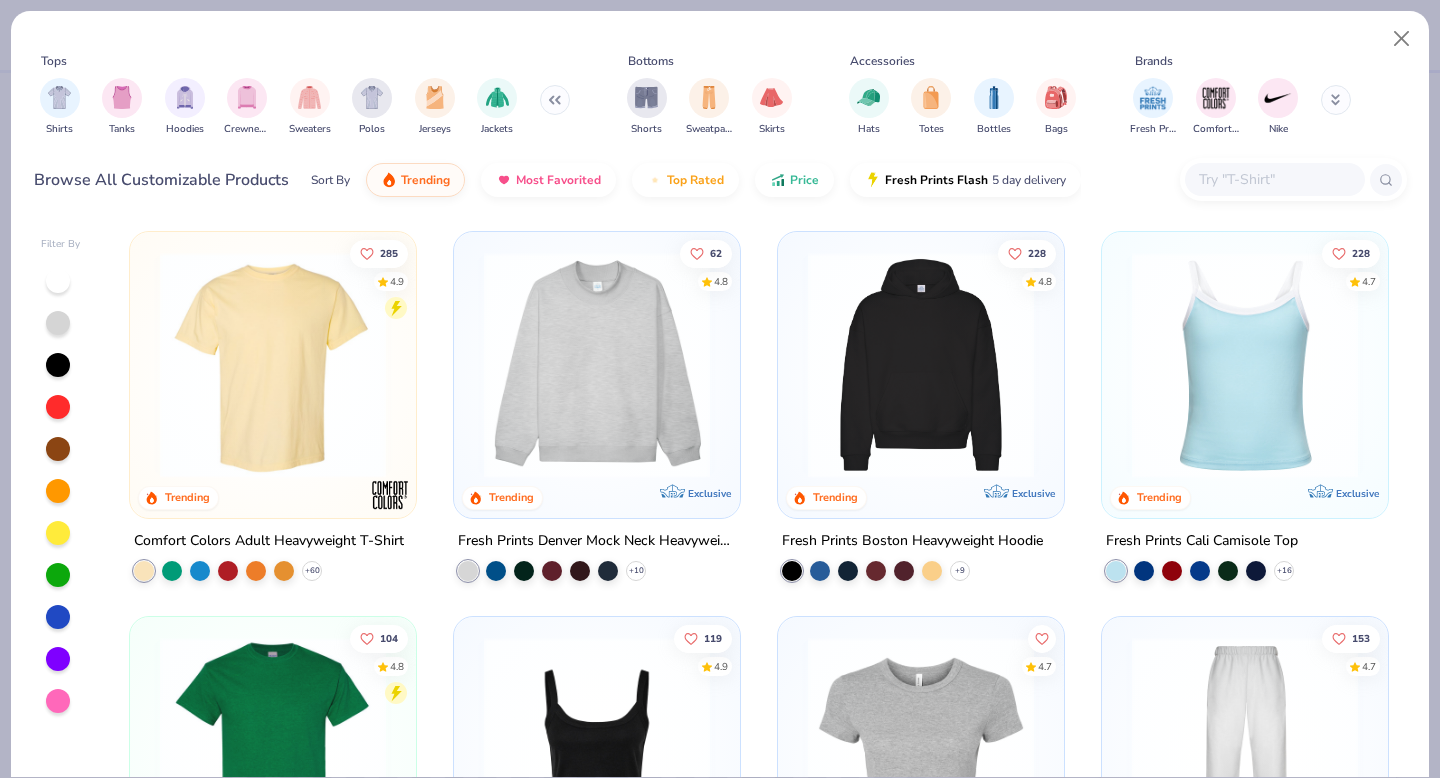 click 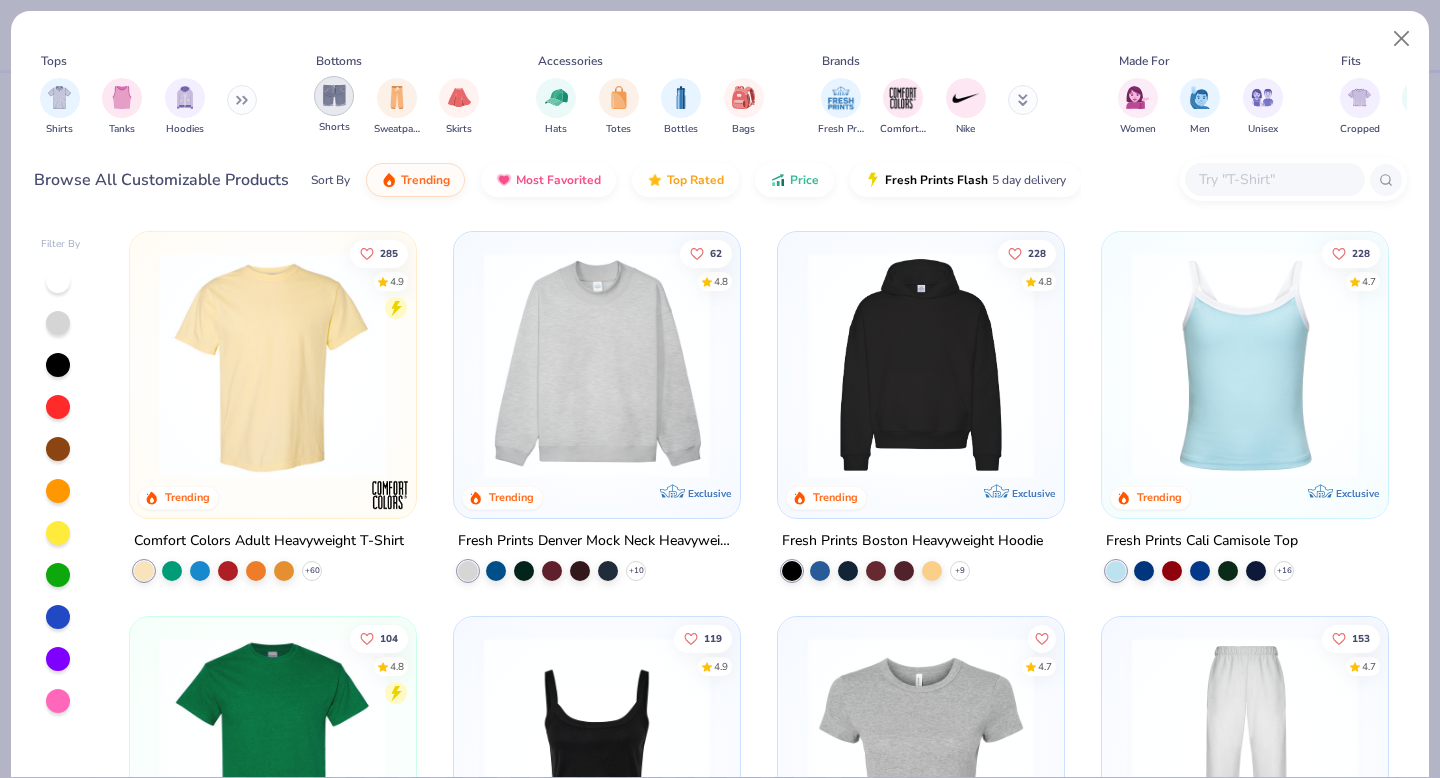 click at bounding box center [334, 95] 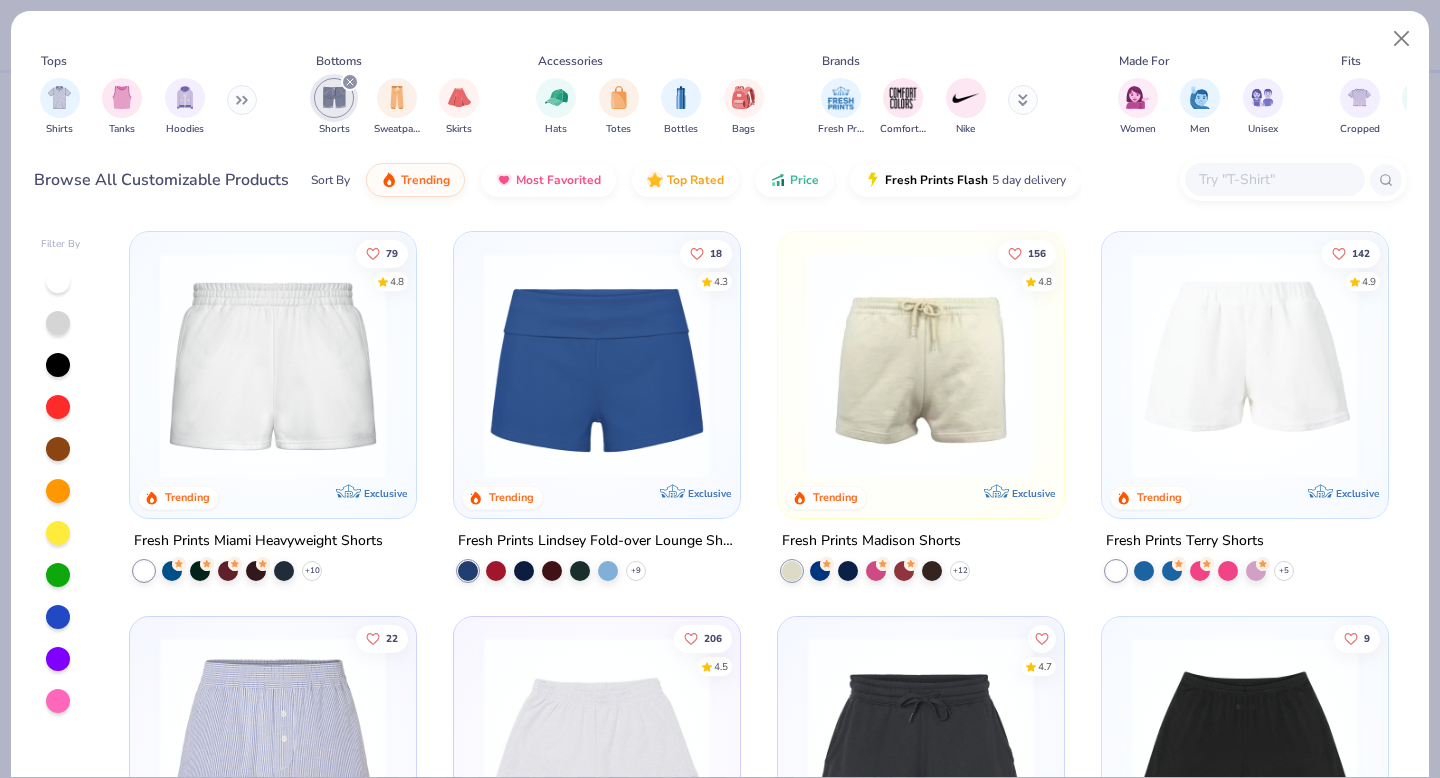 click 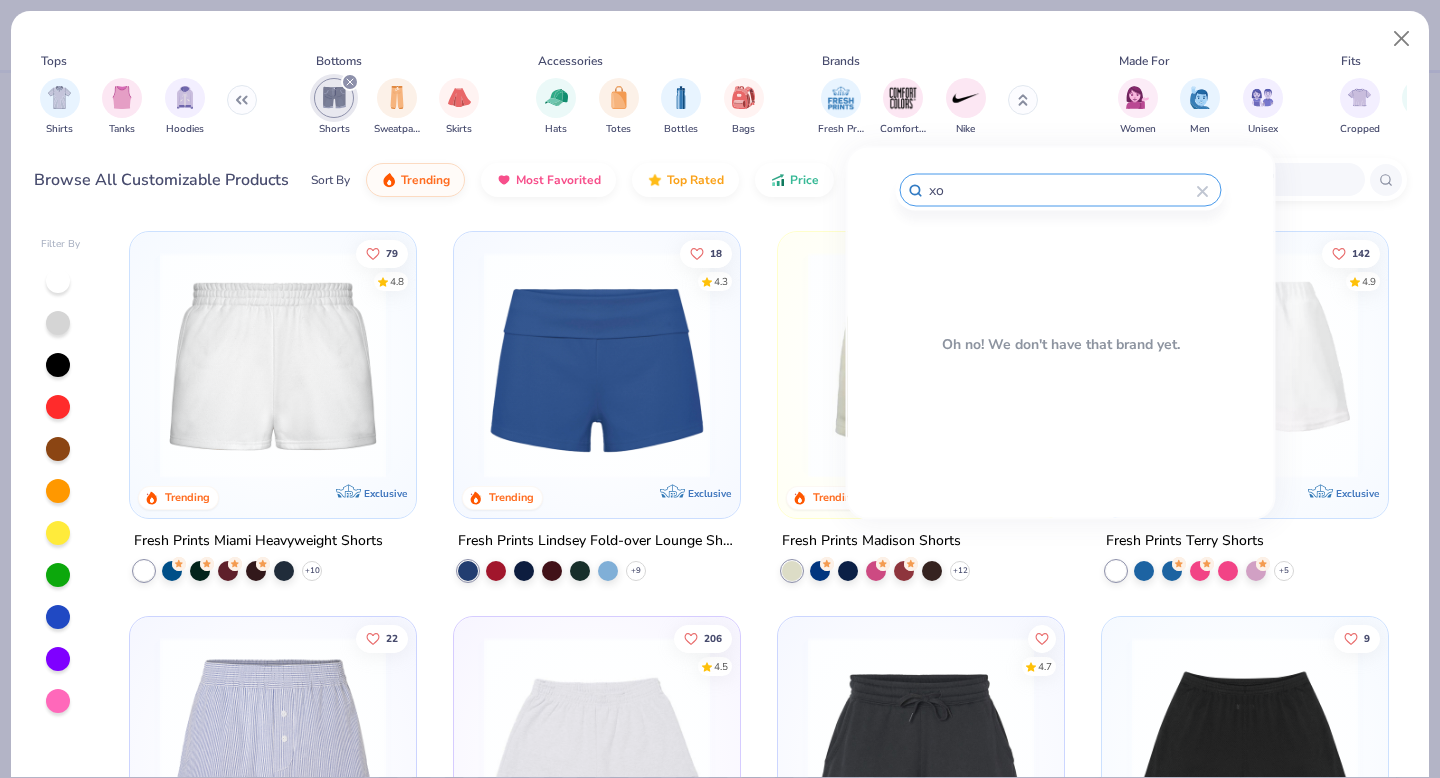 type on "x" 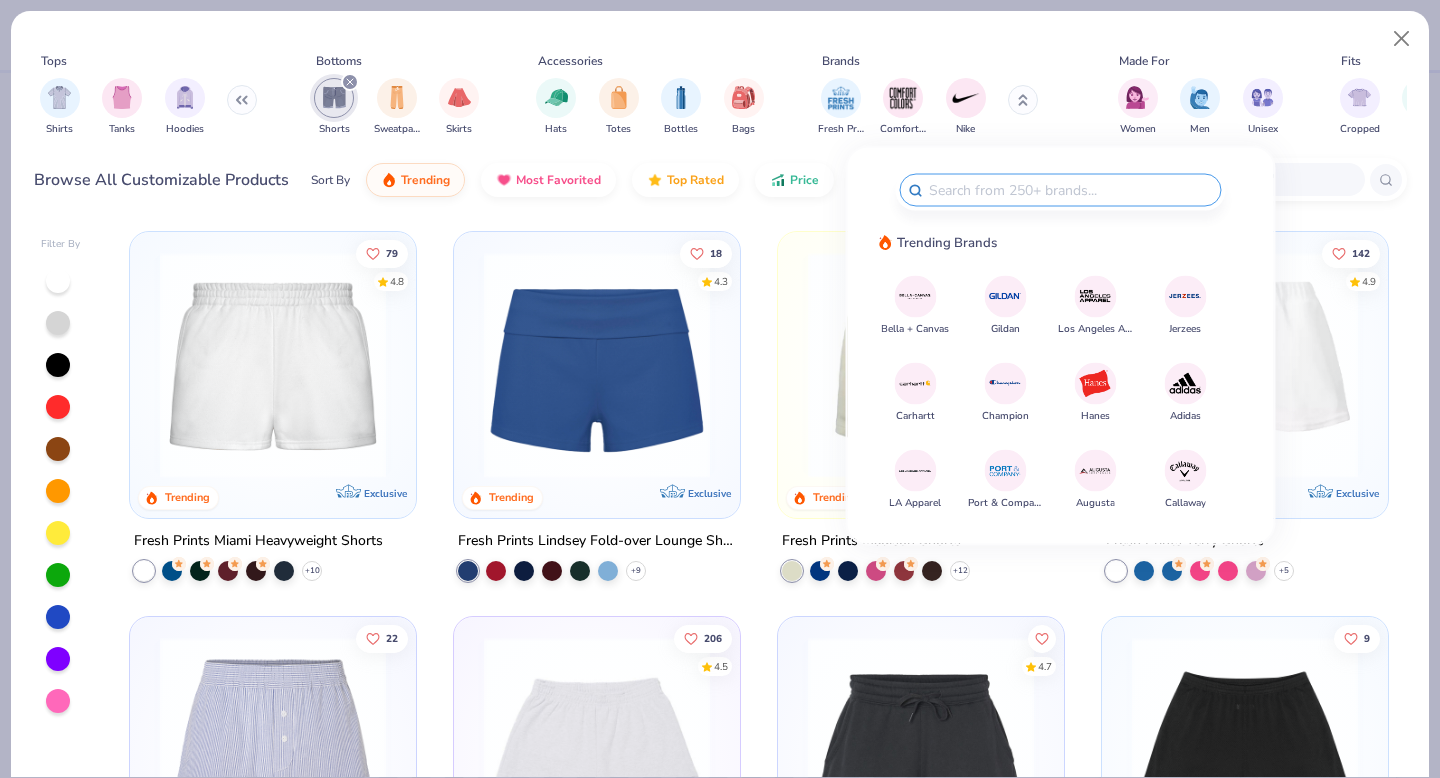 type on "c" 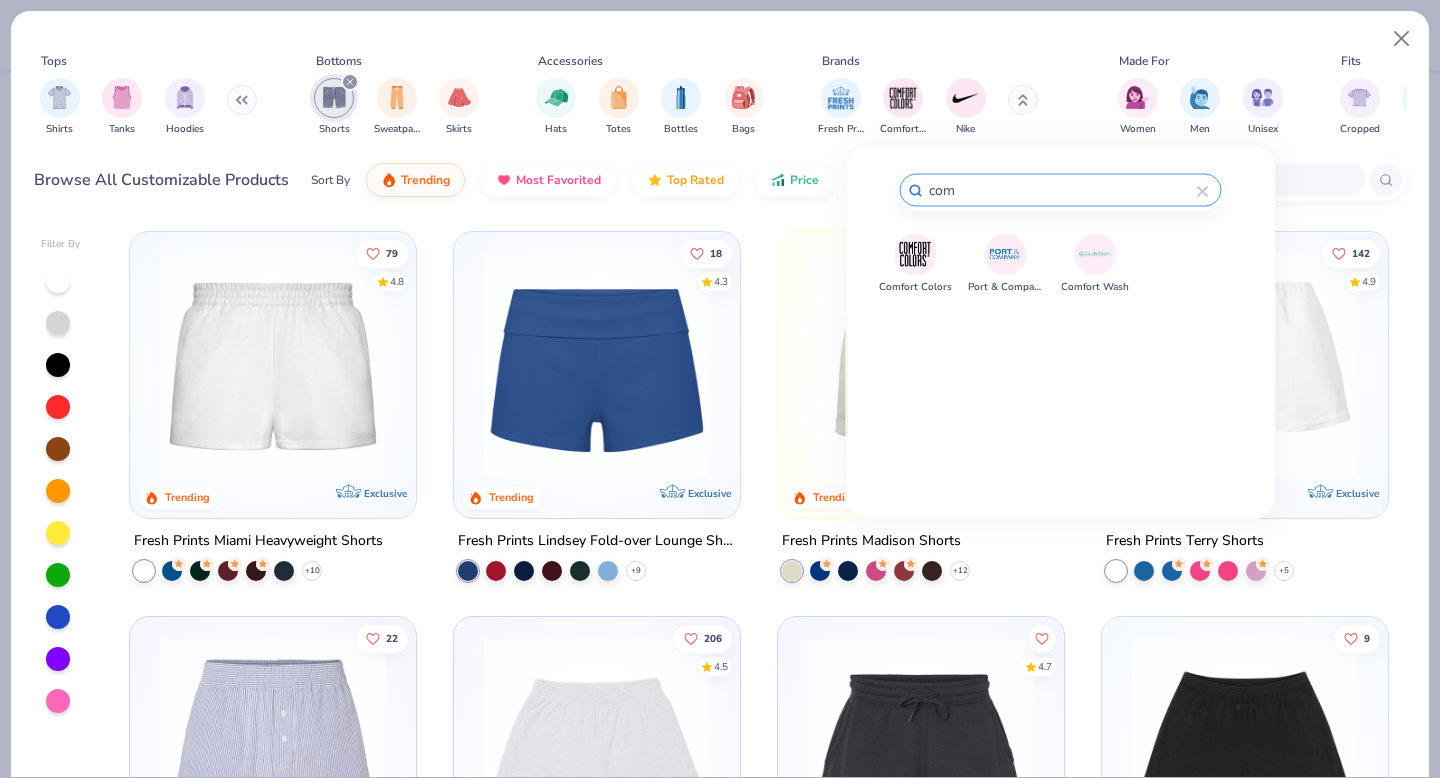 type on "com" 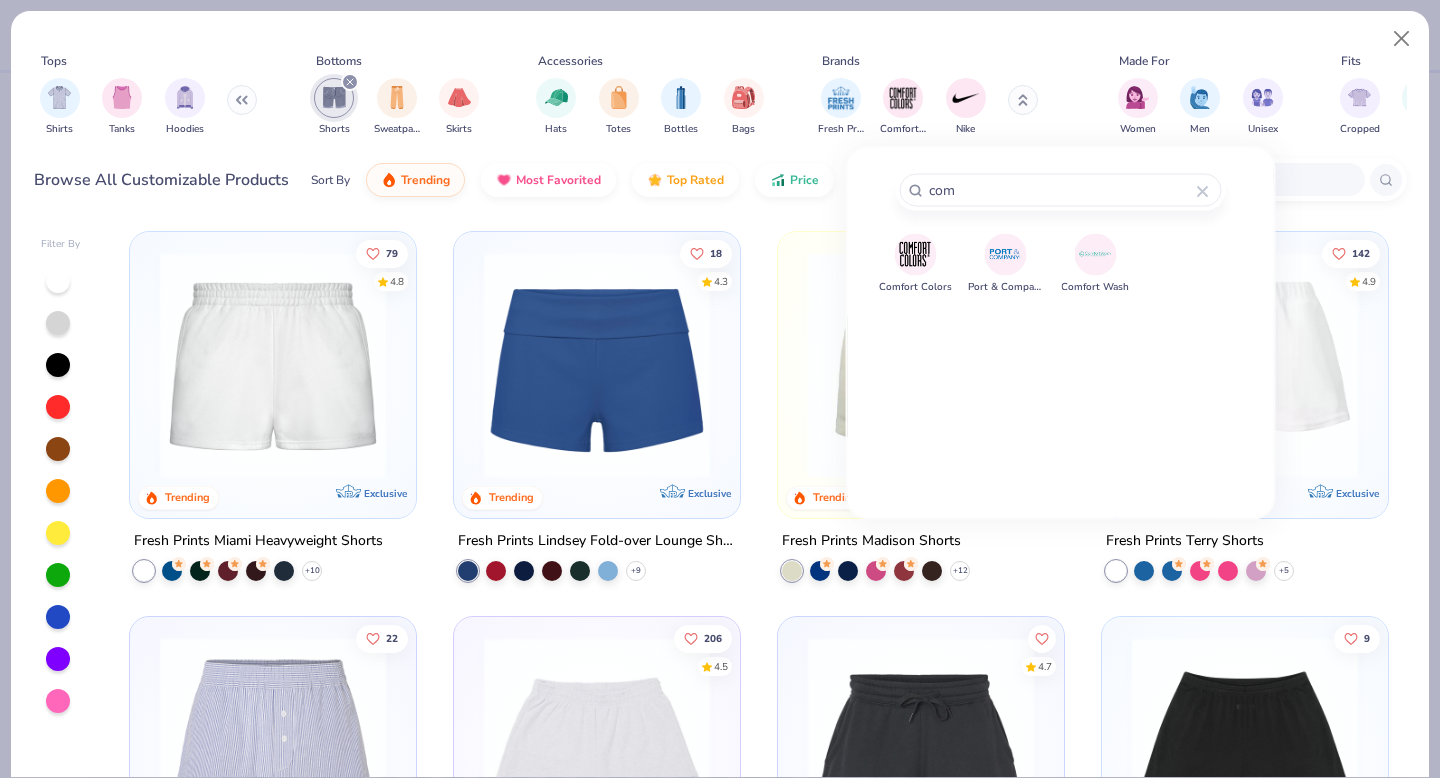 click at bounding box center [915, 254] 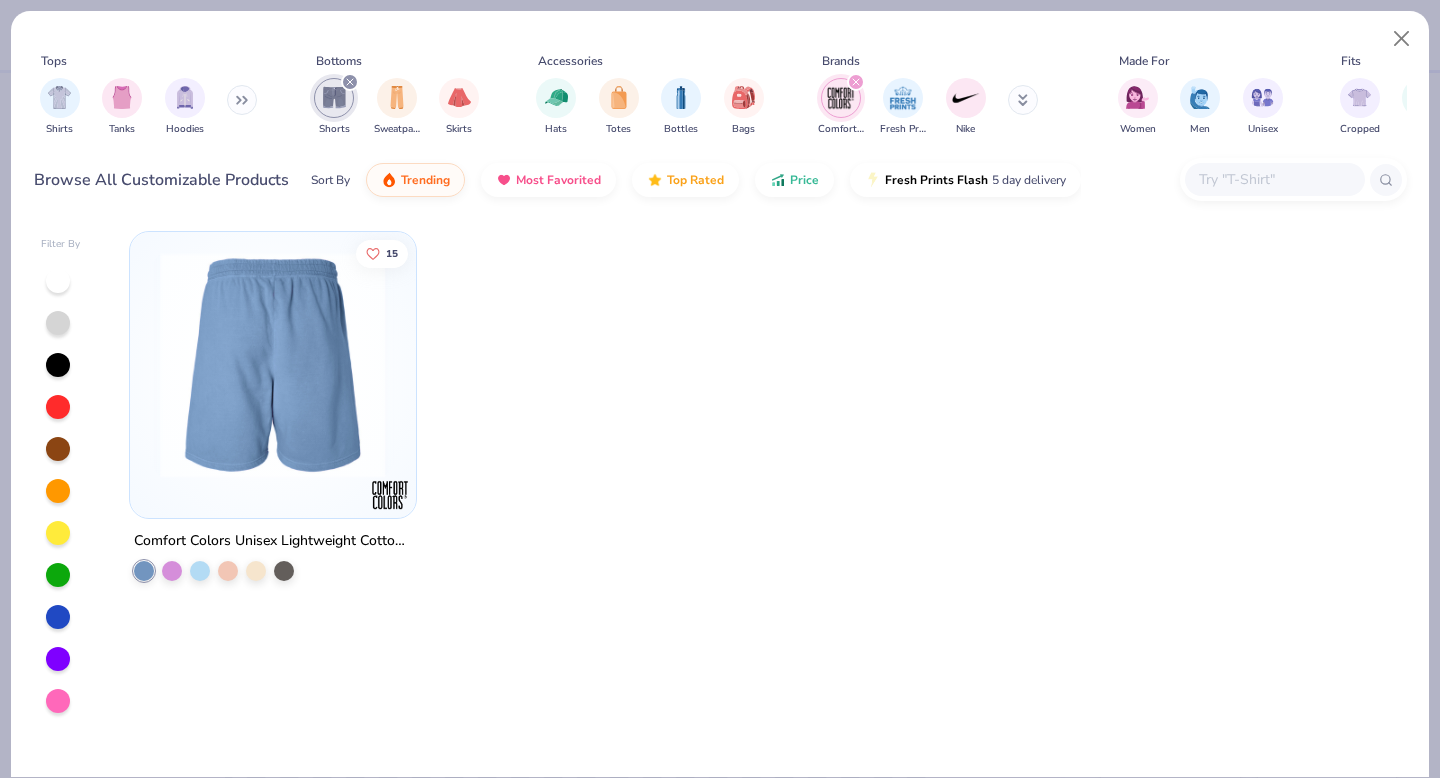 click at bounding box center [273, 365] 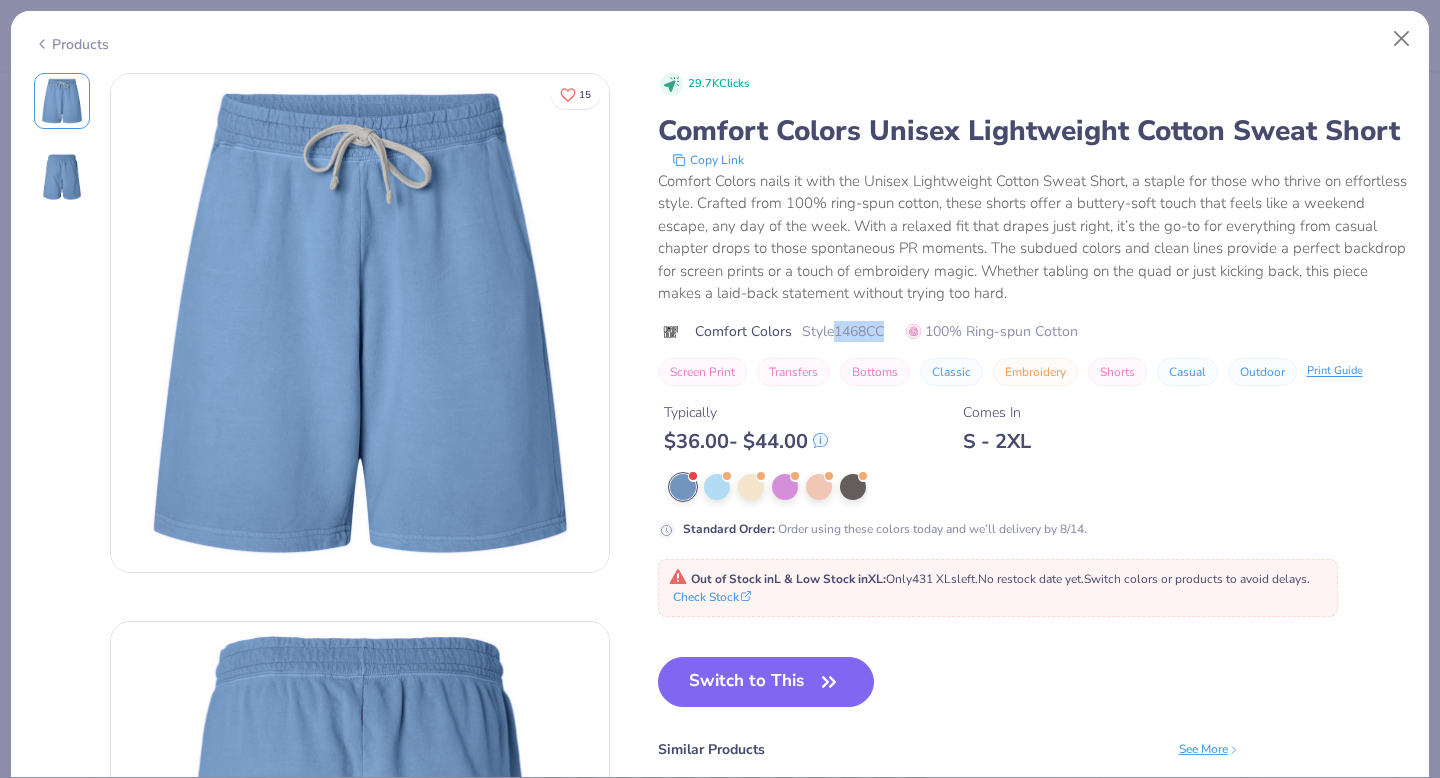 drag, startPoint x: 834, startPoint y: 332, endPoint x: 889, endPoint y: 334, distance: 55.03635 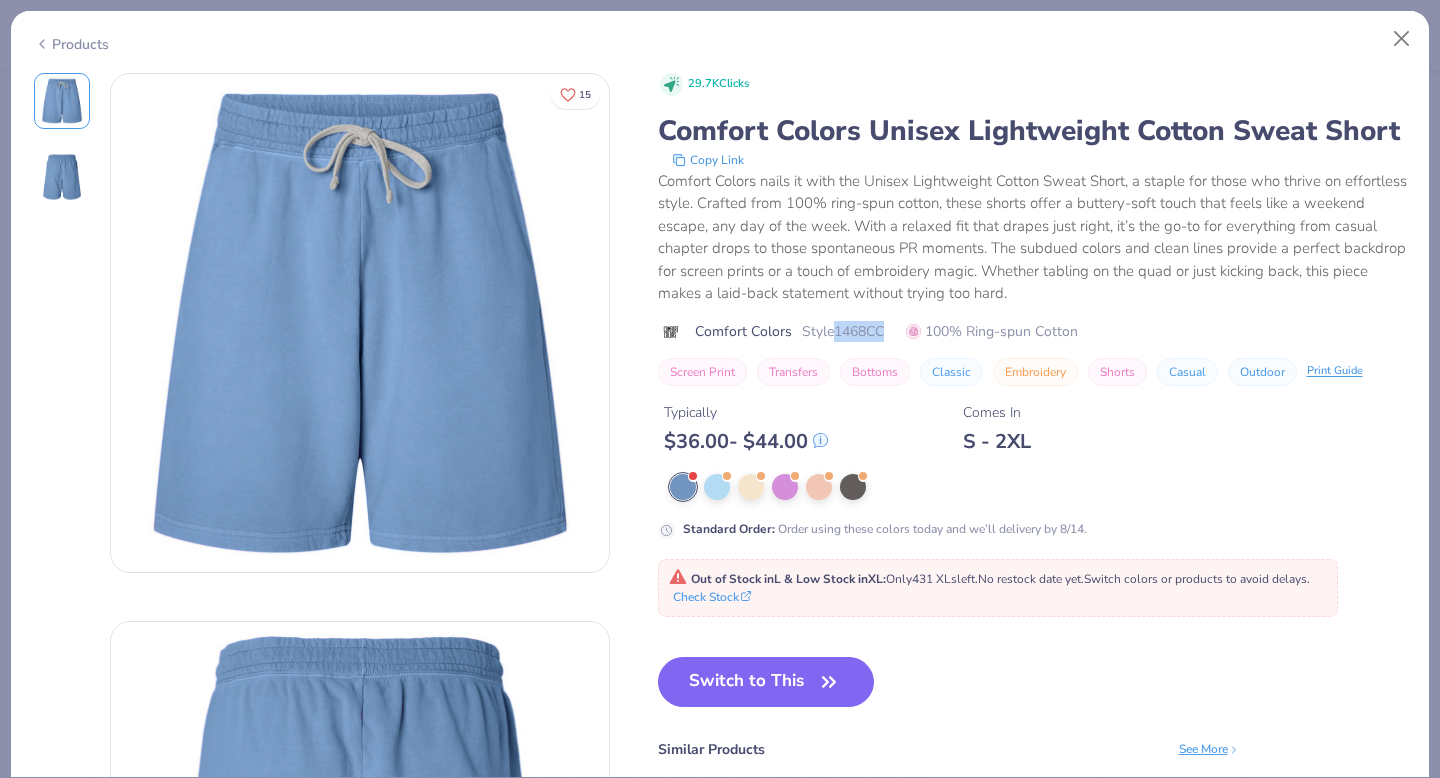 copy on "1468CC" 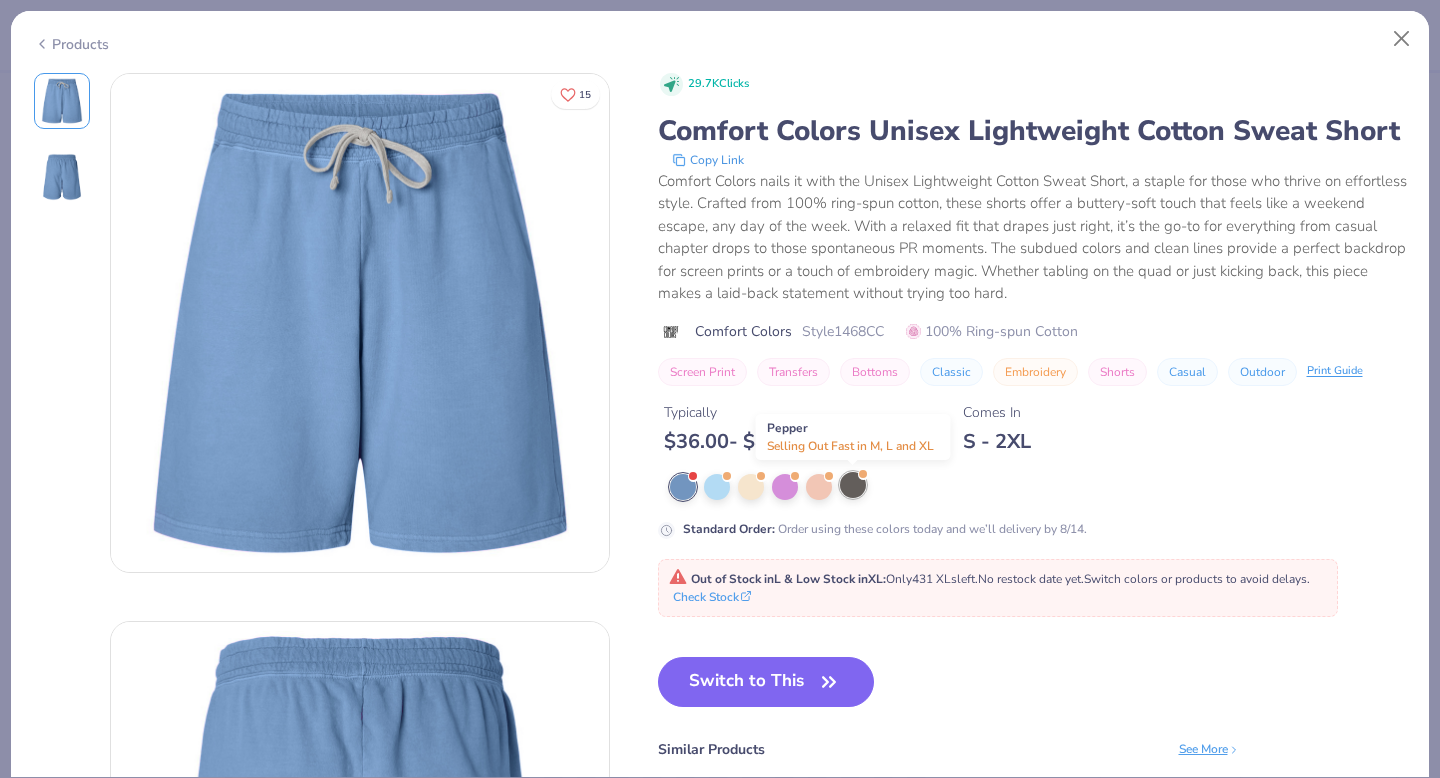 click at bounding box center (853, 485) 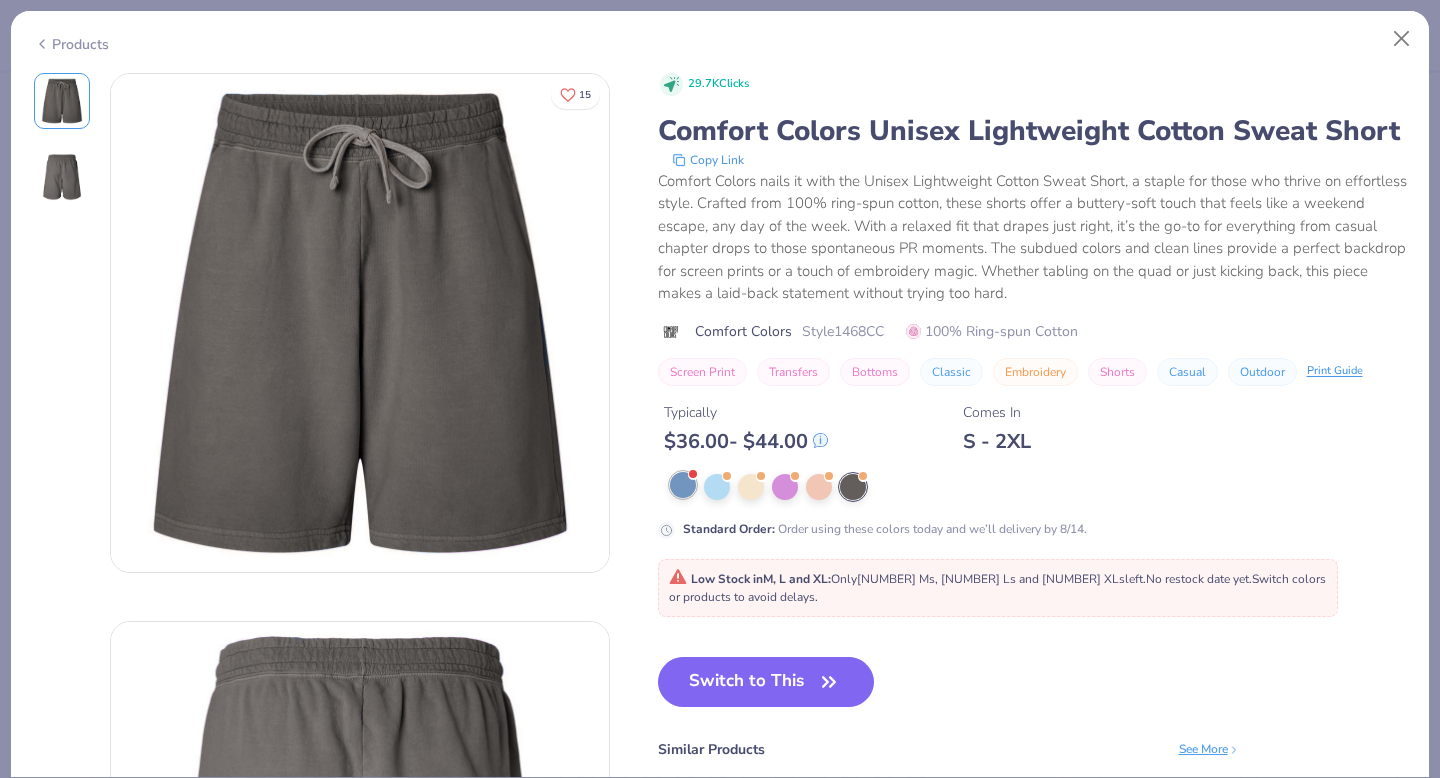 click at bounding box center [683, 485] 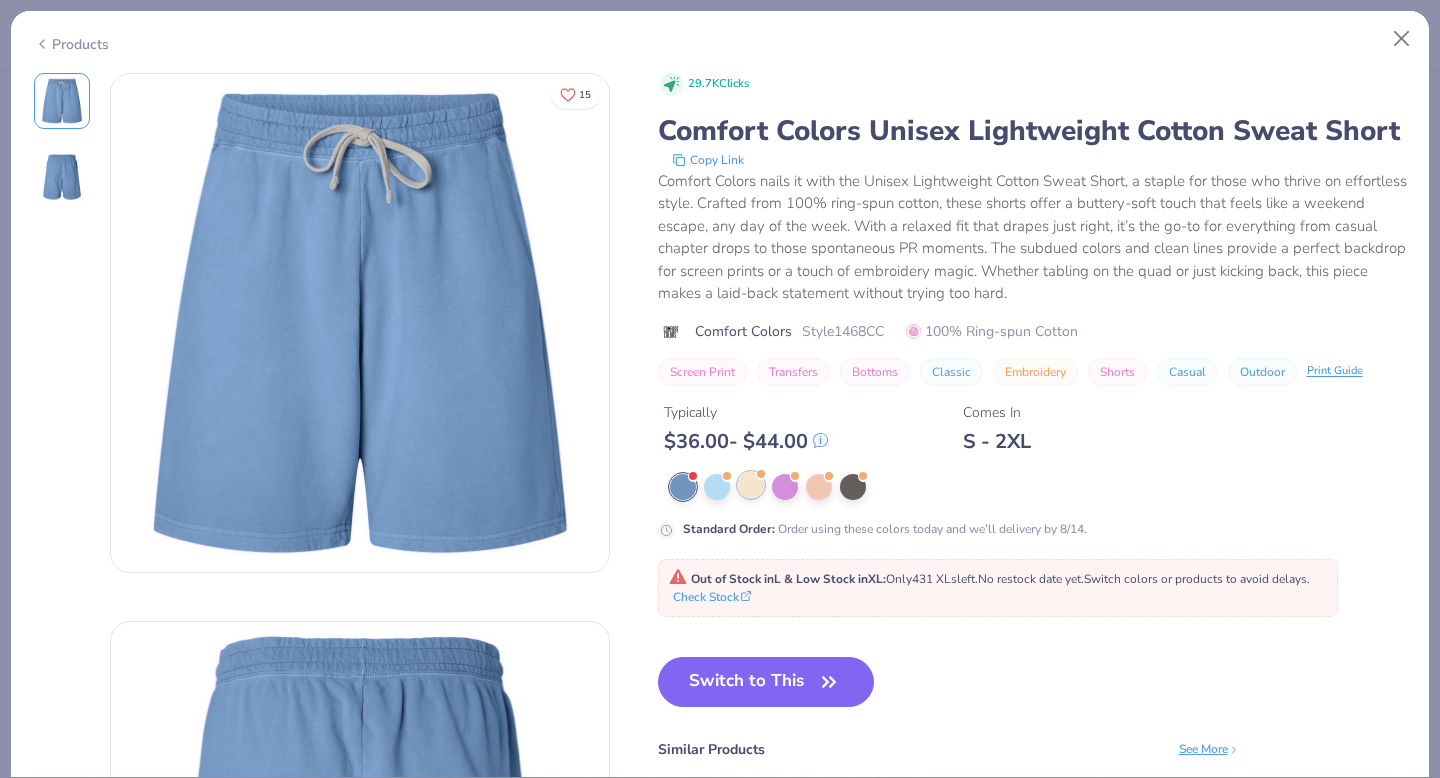 click at bounding box center (751, 485) 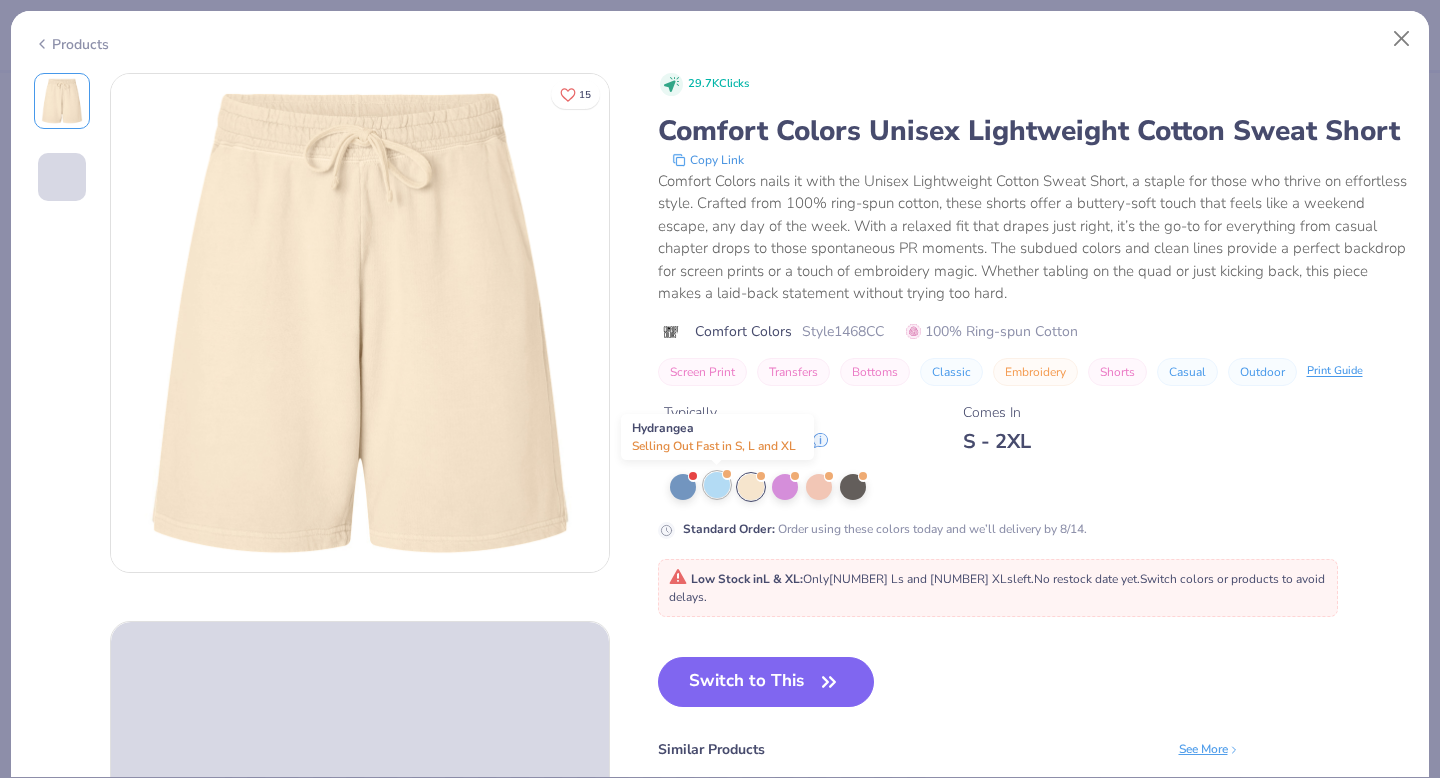 click at bounding box center [717, 485] 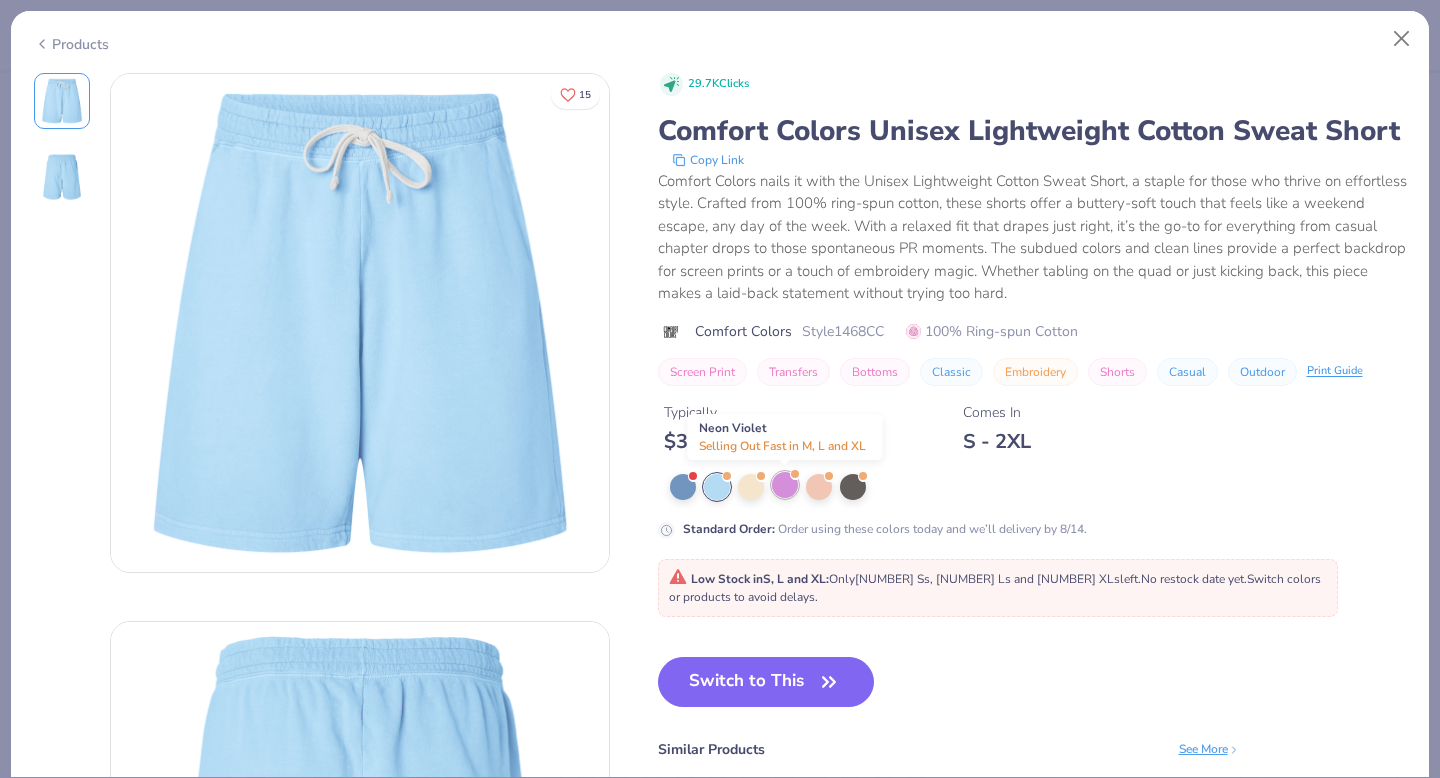 click at bounding box center [785, 485] 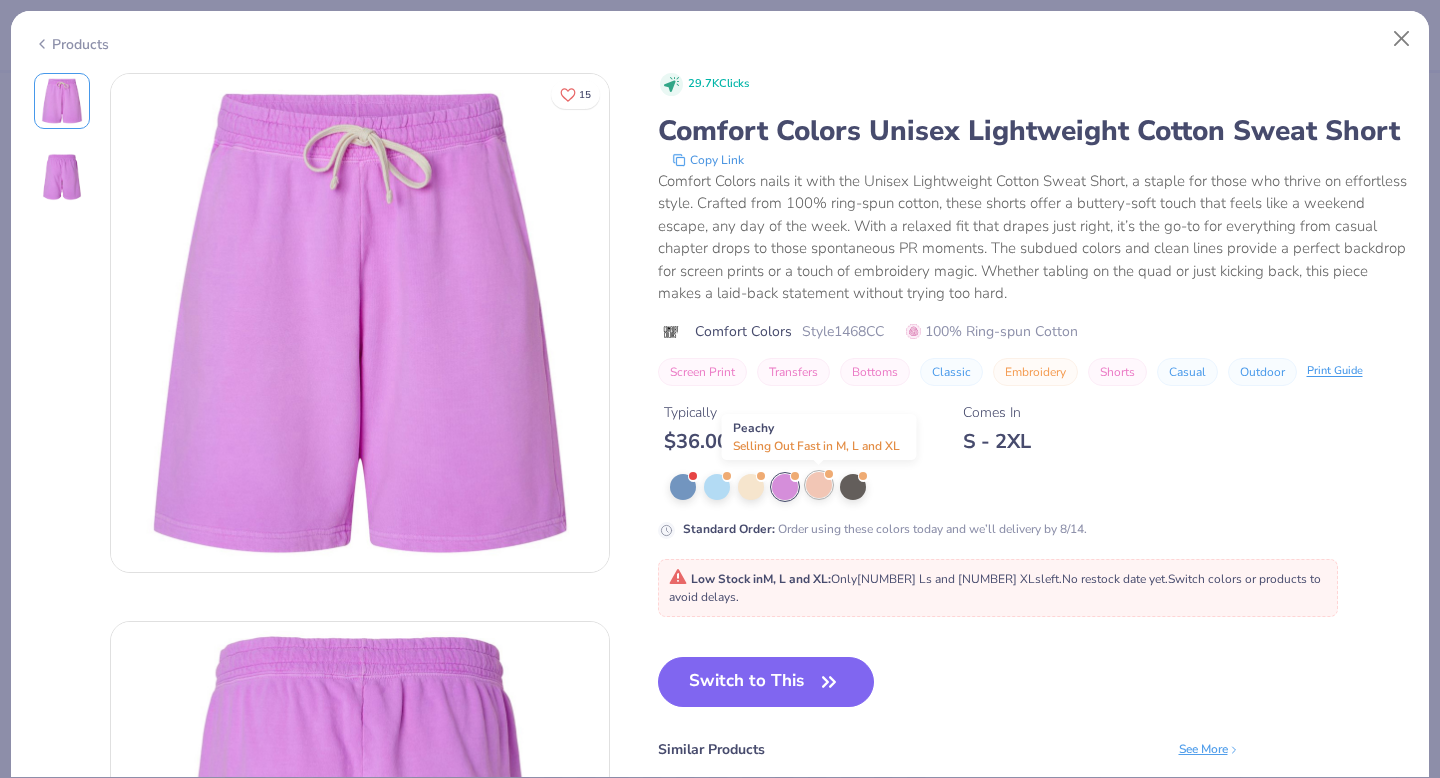 click at bounding box center [819, 485] 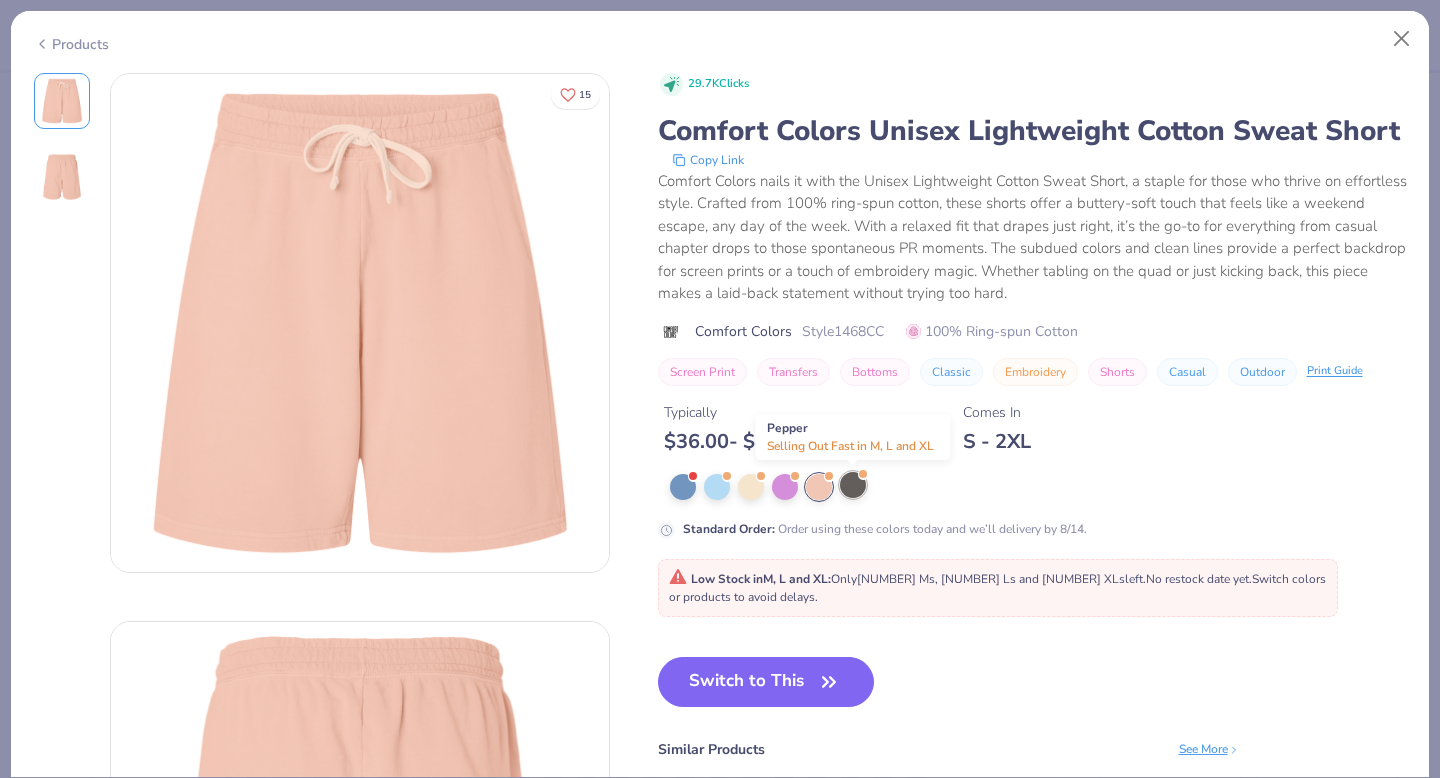 click at bounding box center [853, 485] 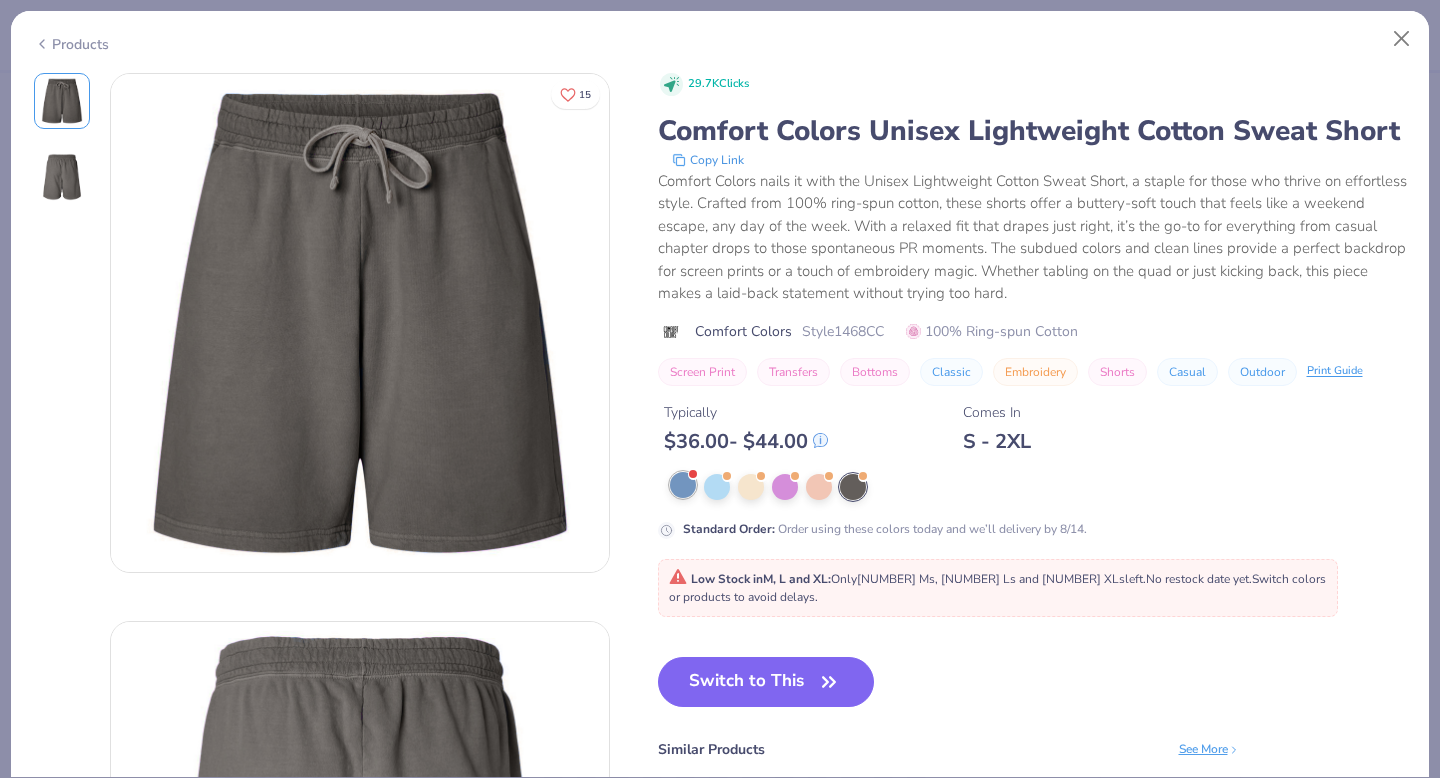 click at bounding box center [683, 485] 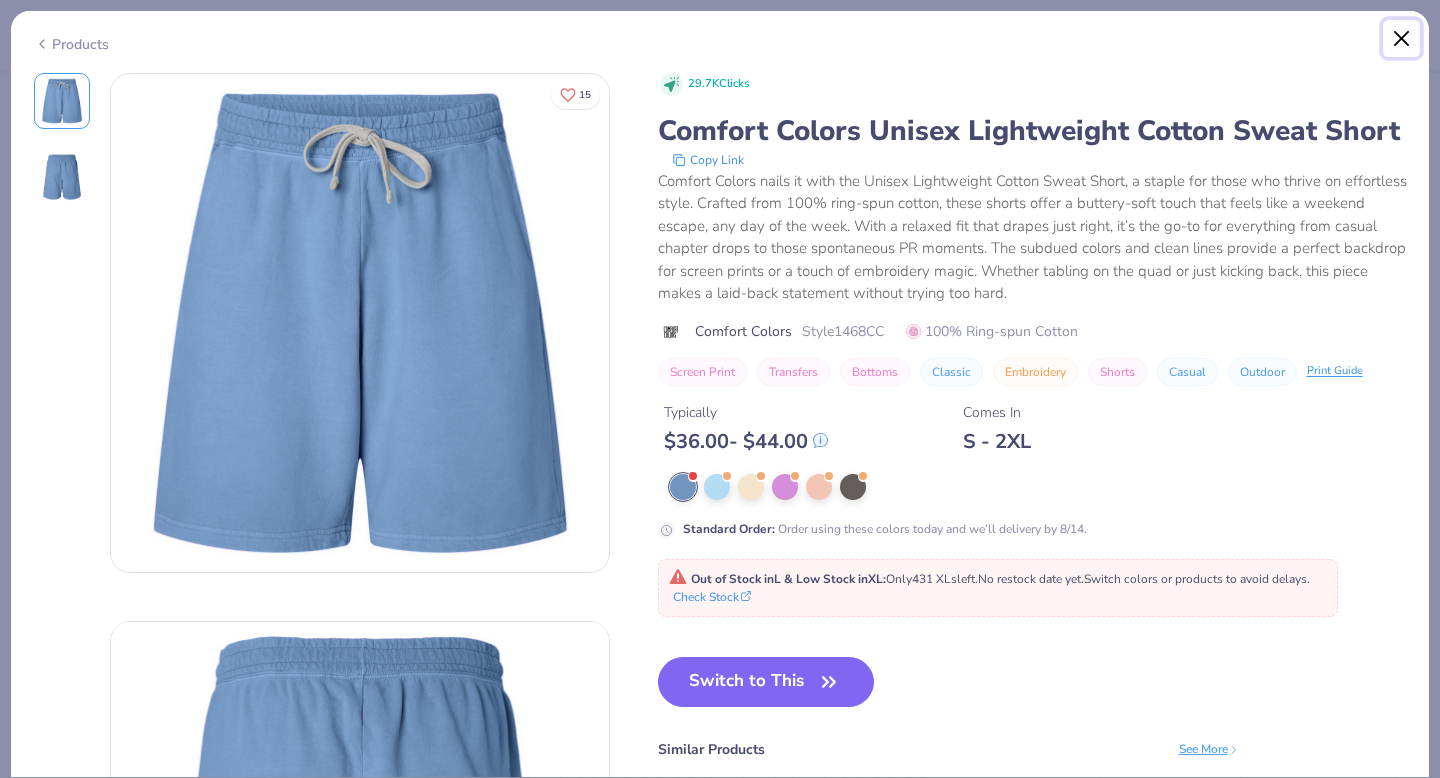 click at bounding box center [1402, 39] 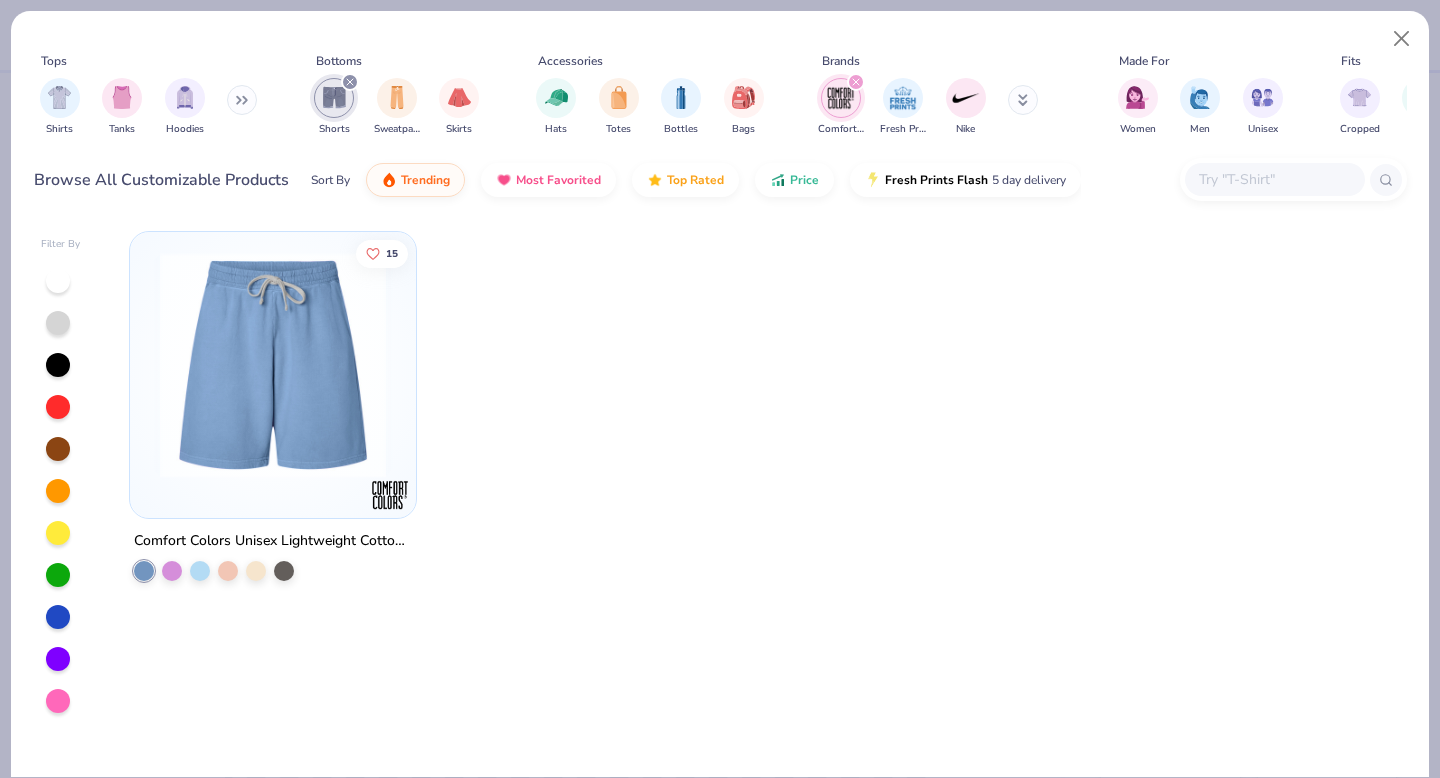 click at bounding box center (242, 100) 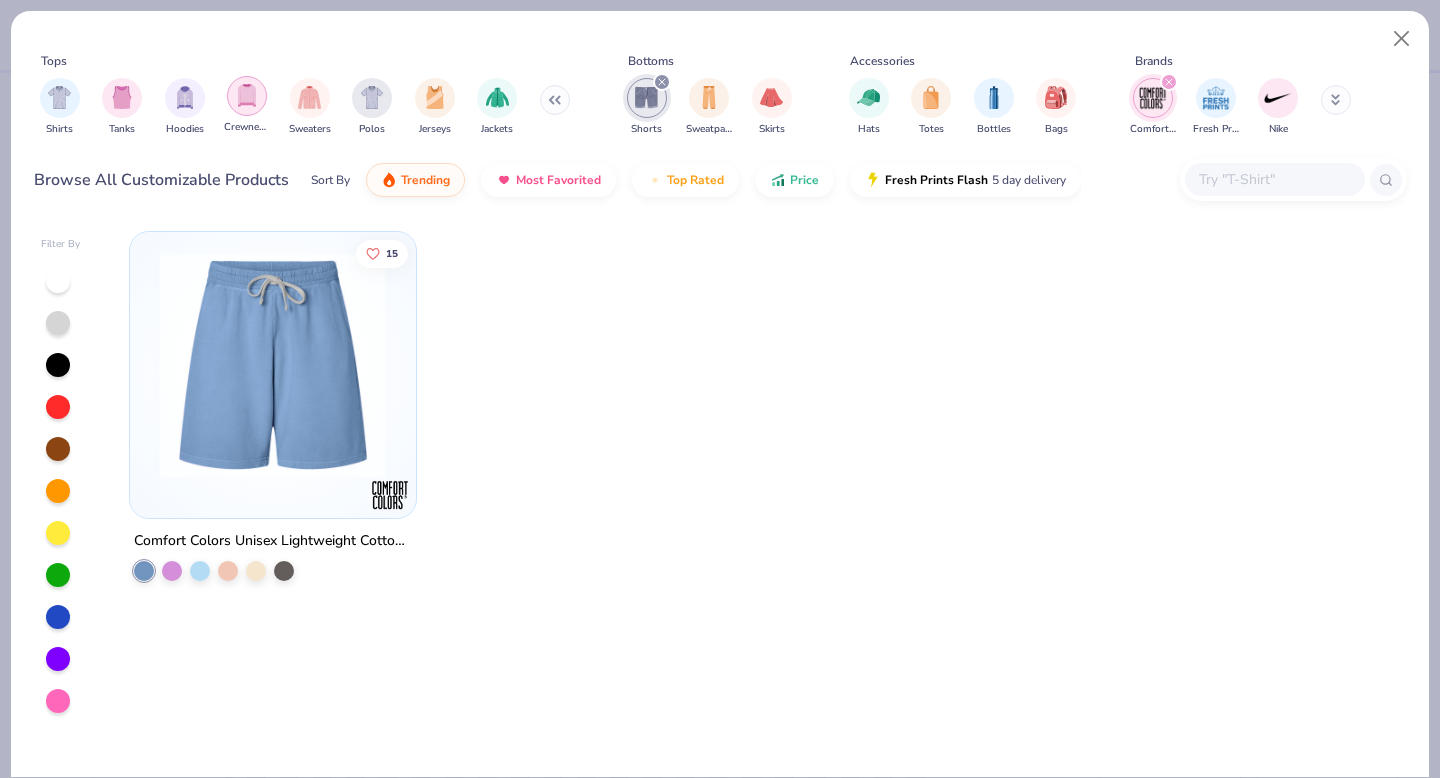 click at bounding box center [247, 96] 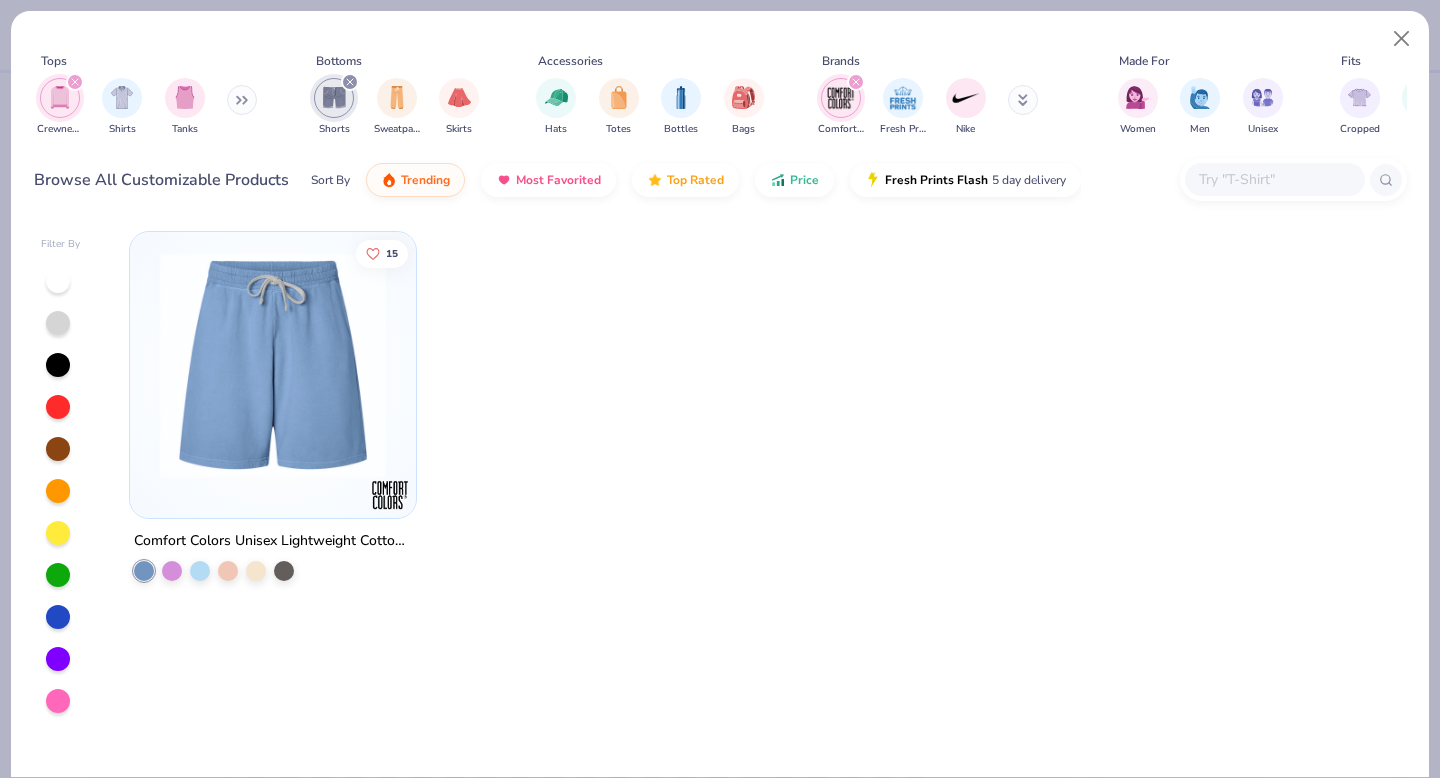 click 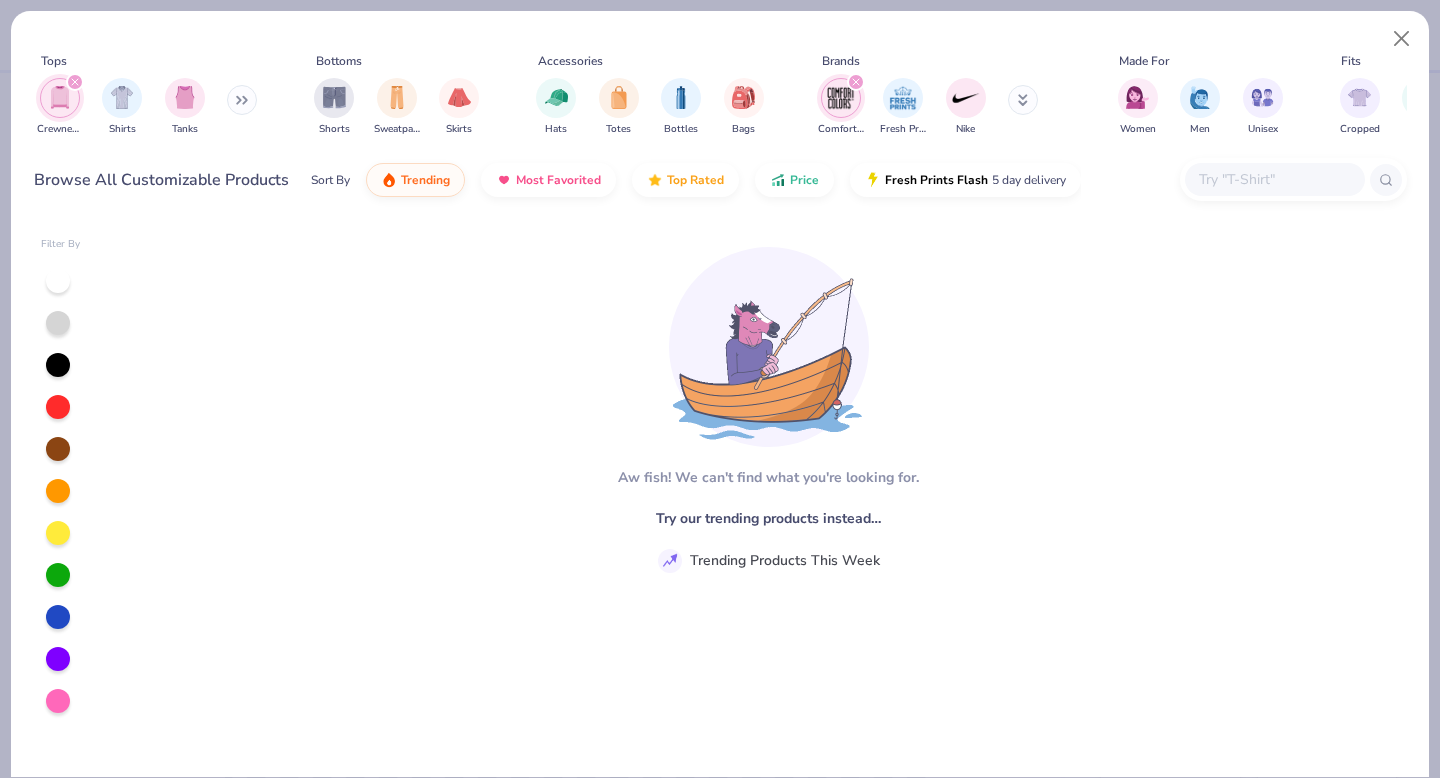 click on "Comfort Colors Fresh Prints Nike" at bounding box center (941, 107) 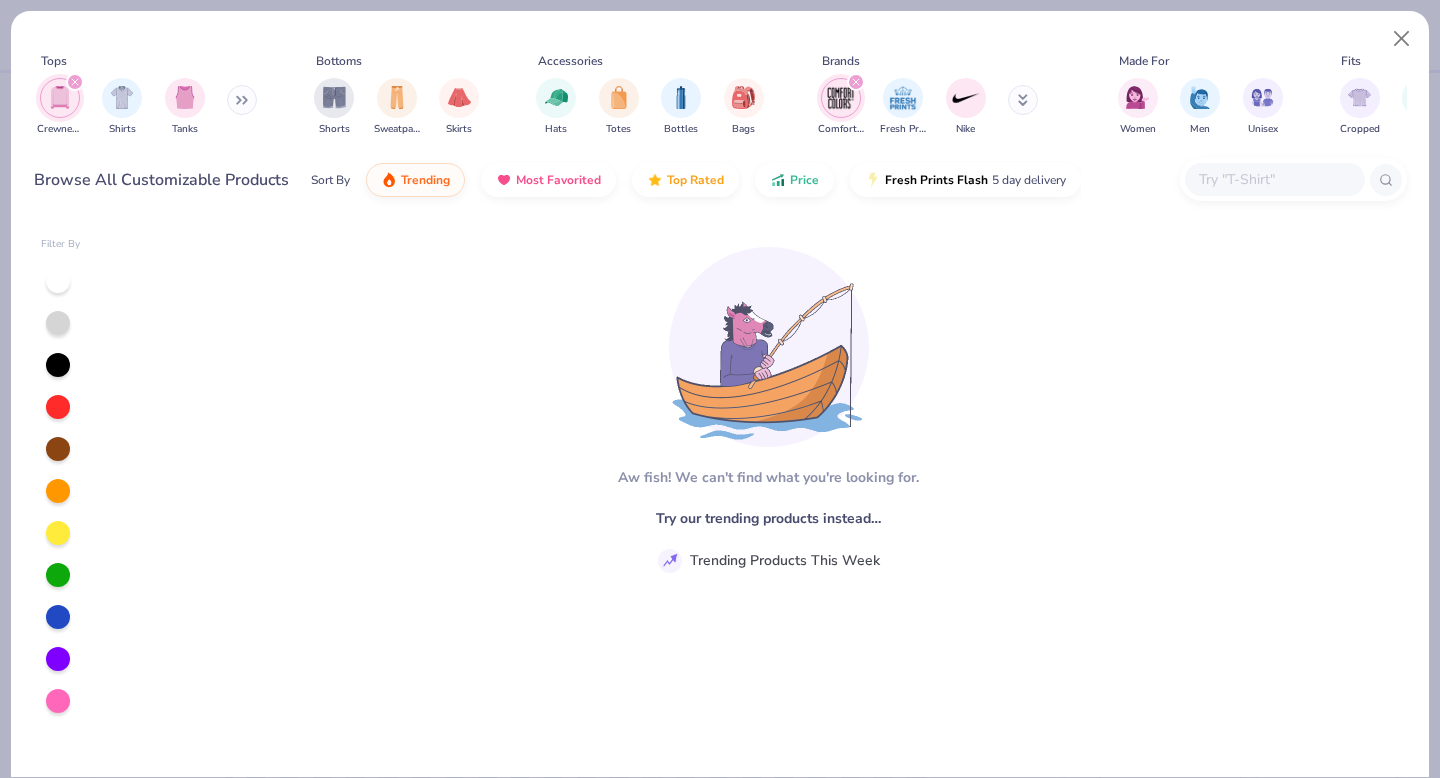 click at bounding box center (856, 82) 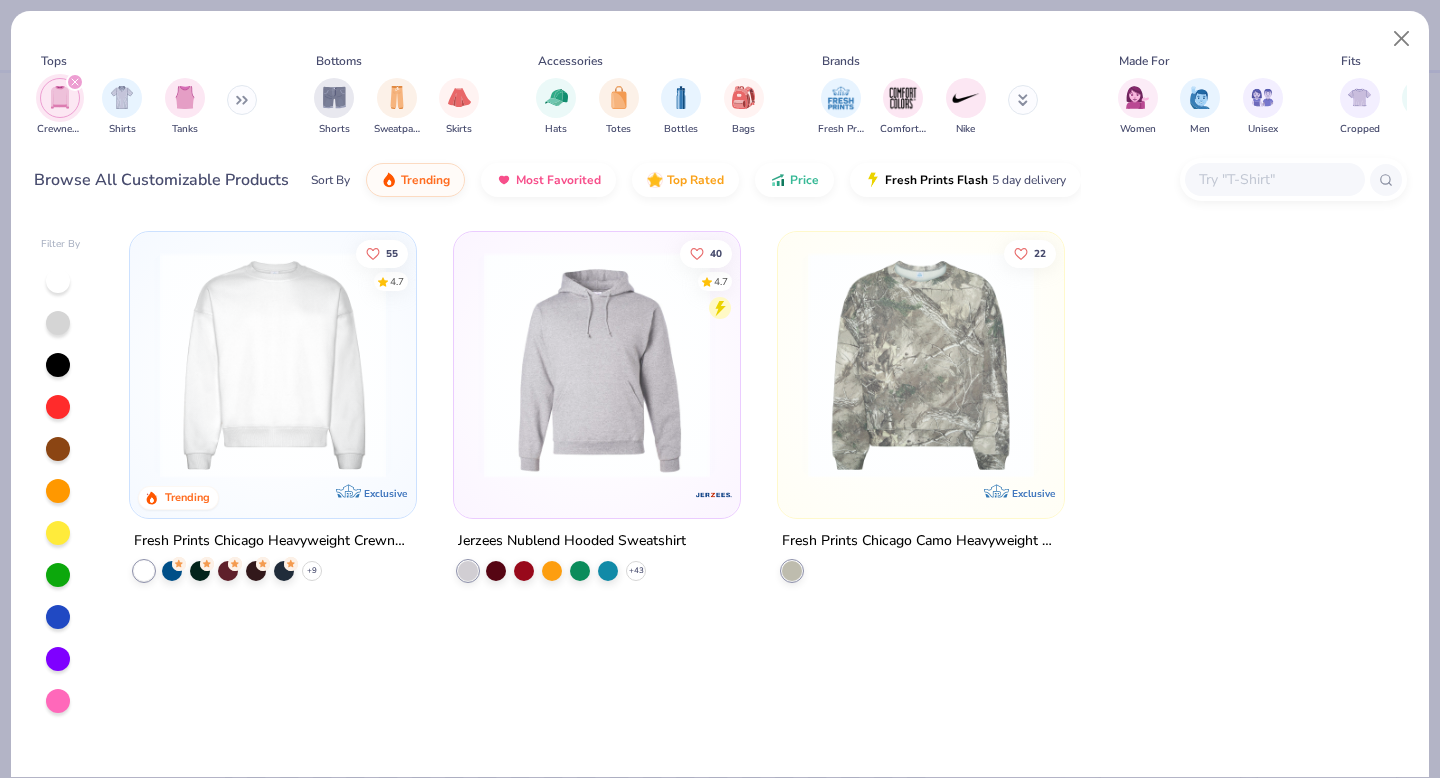 click at bounding box center [273, 365] 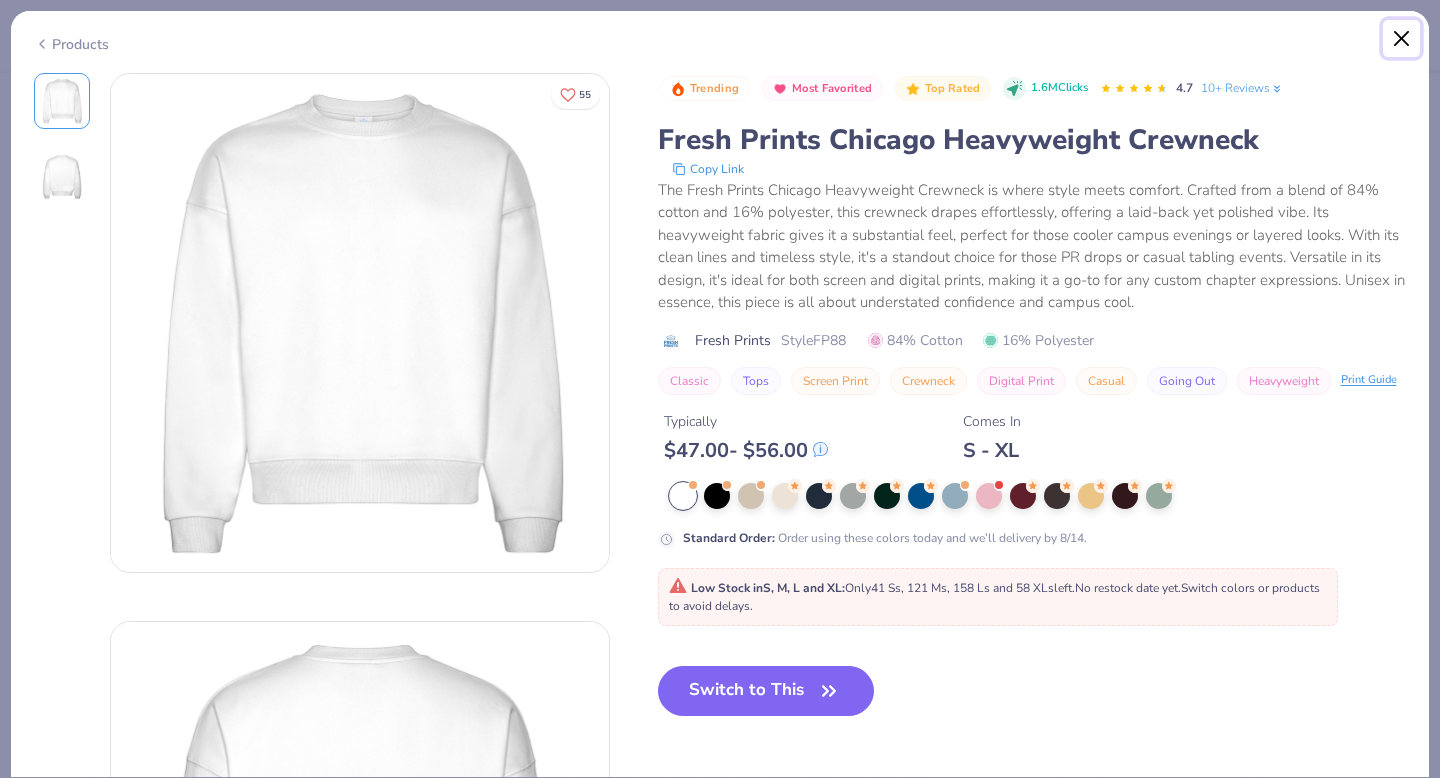 click at bounding box center (1402, 39) 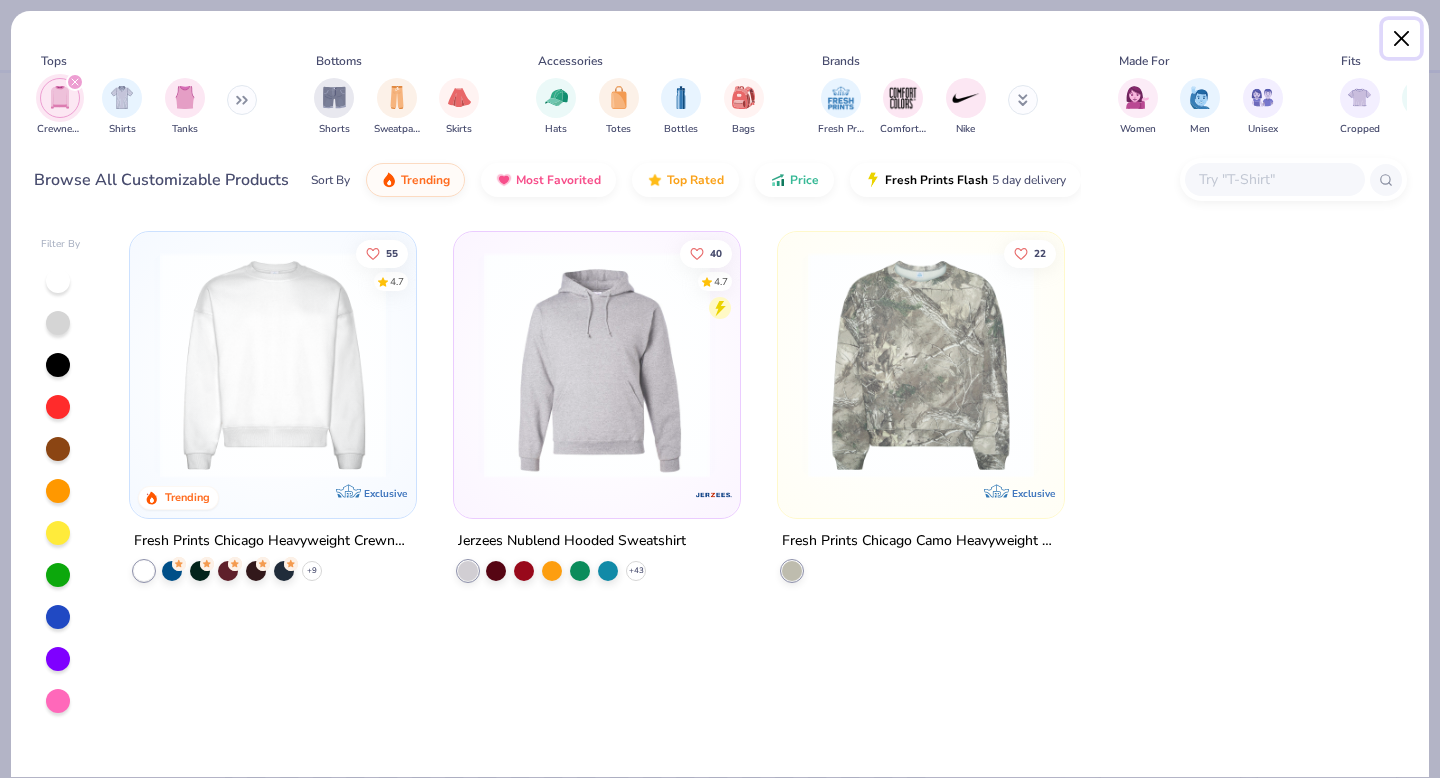 click at bounding box center (1402, 39) 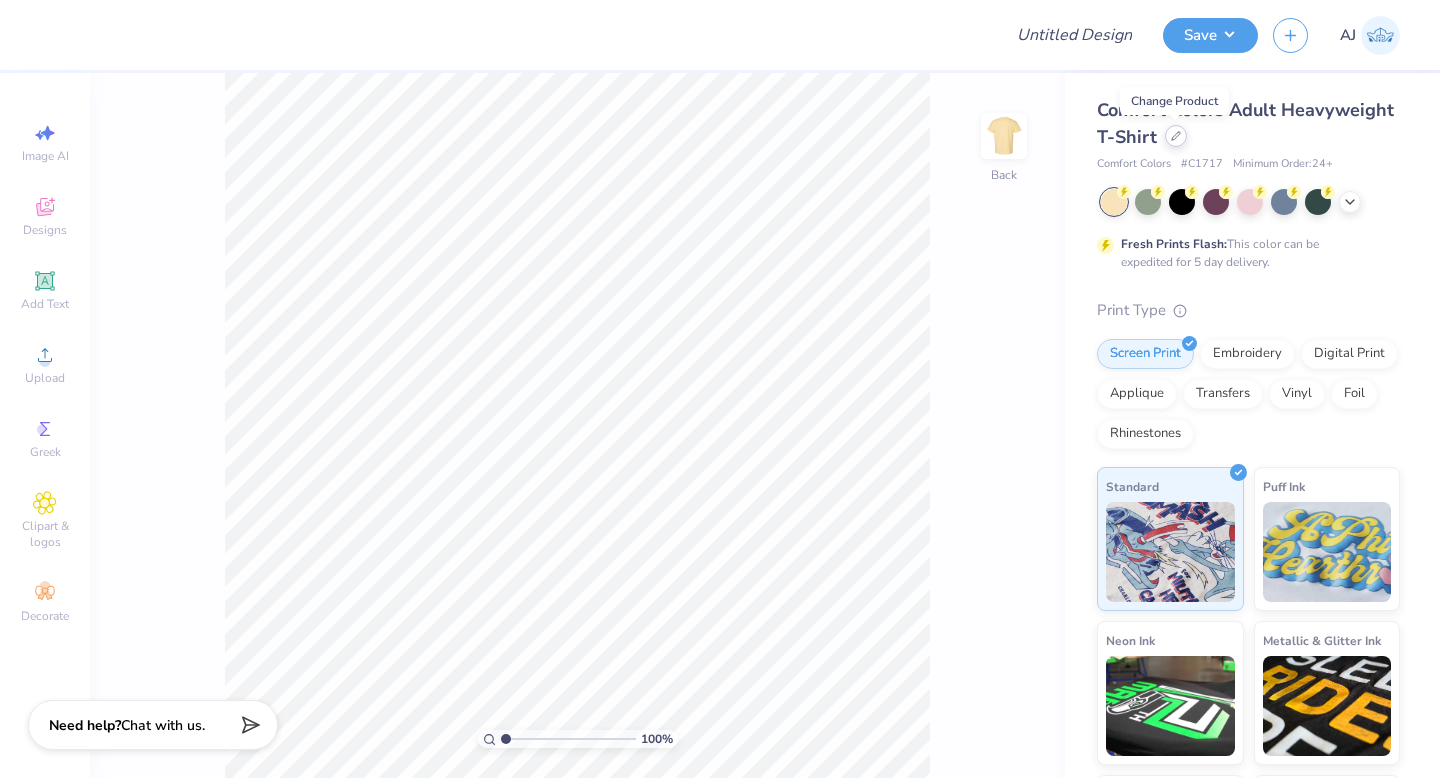 click at bounding box center (1176, 136) 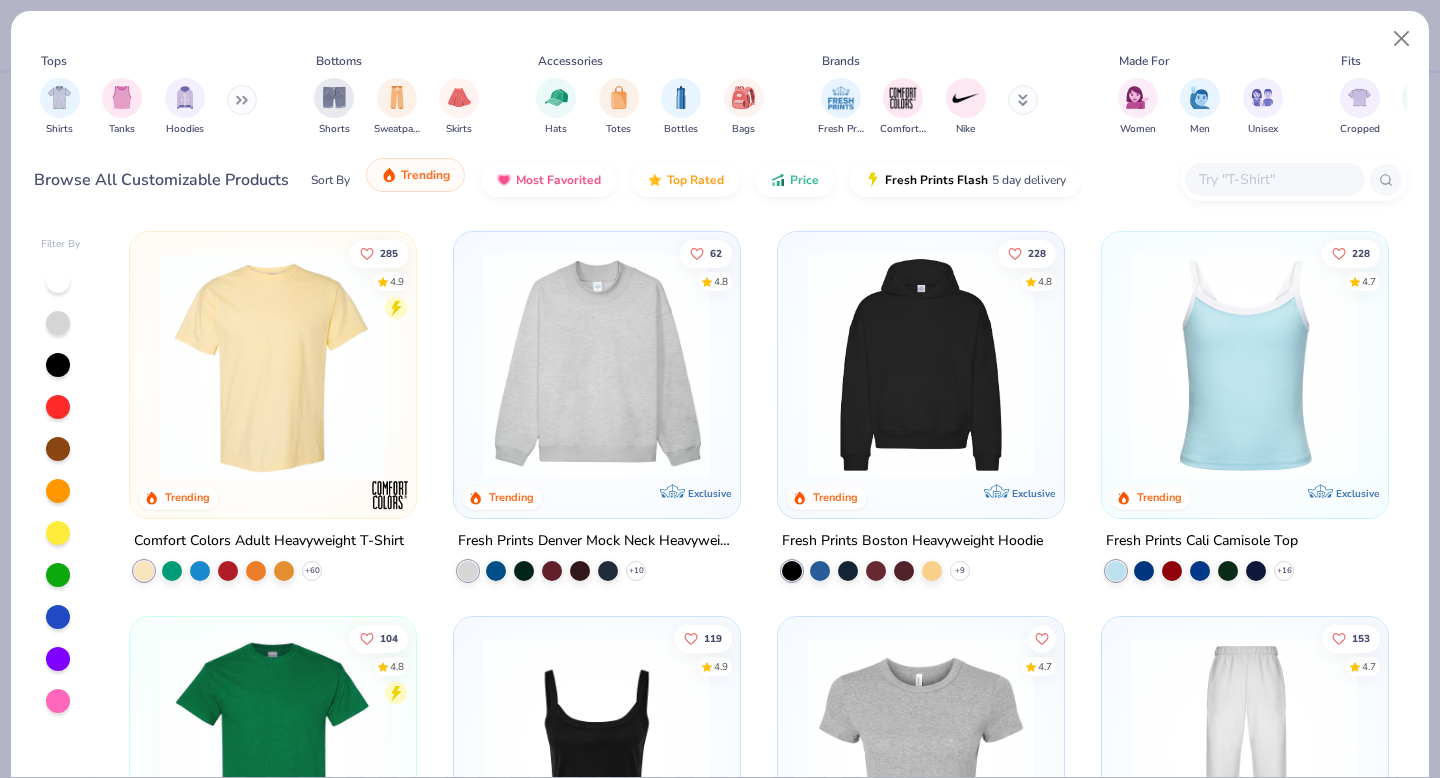 click on "Trending" at bounding box center (415, 175) 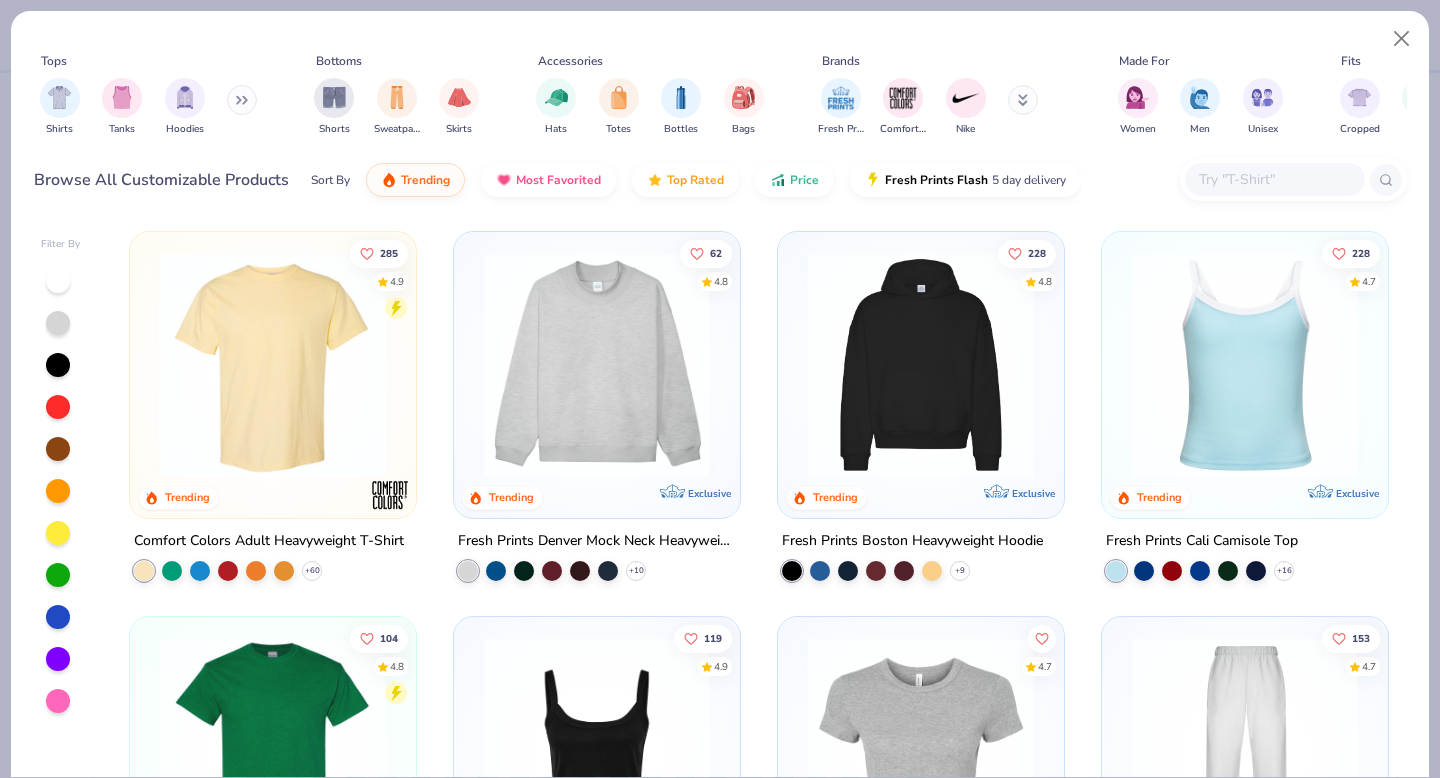 click at bounding box center (1274, 179) 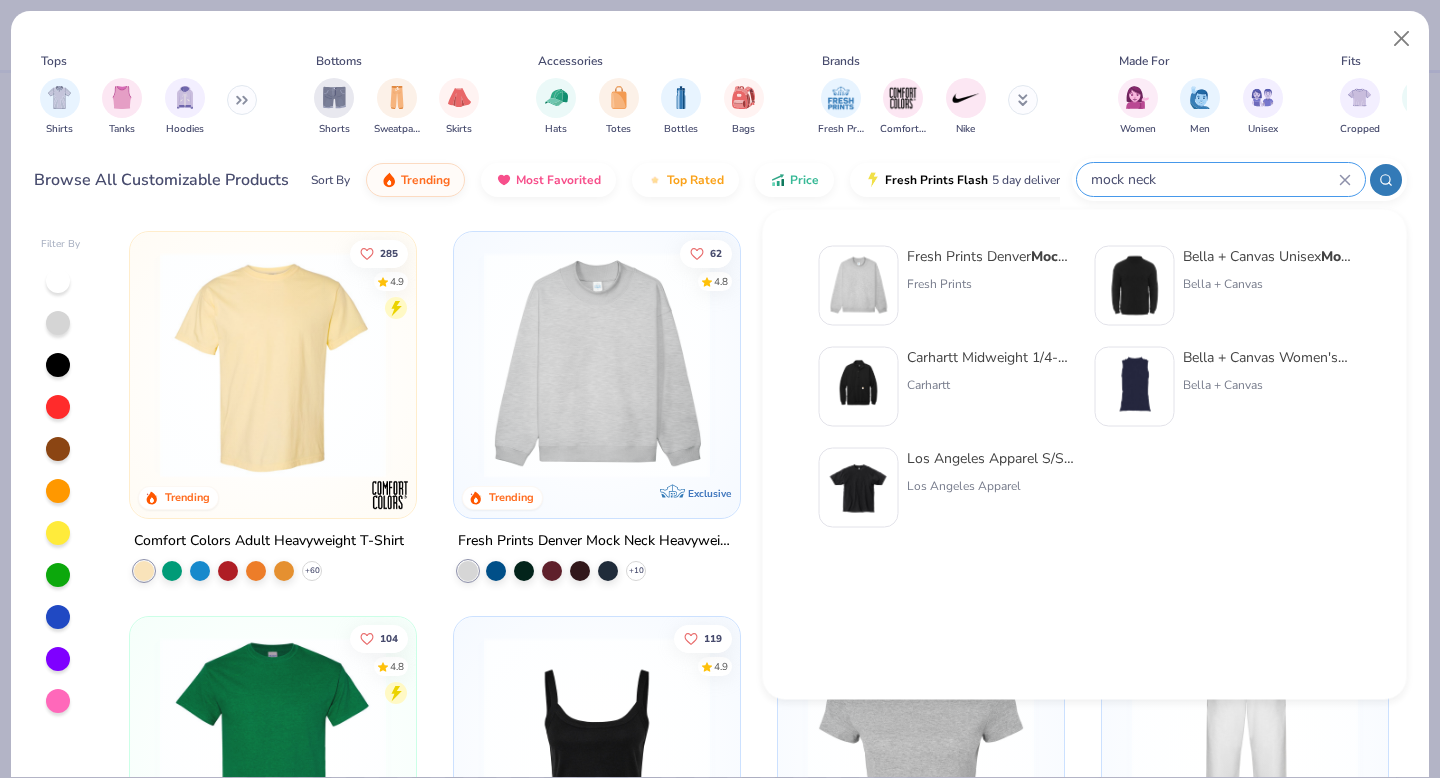 type on "mock neck" 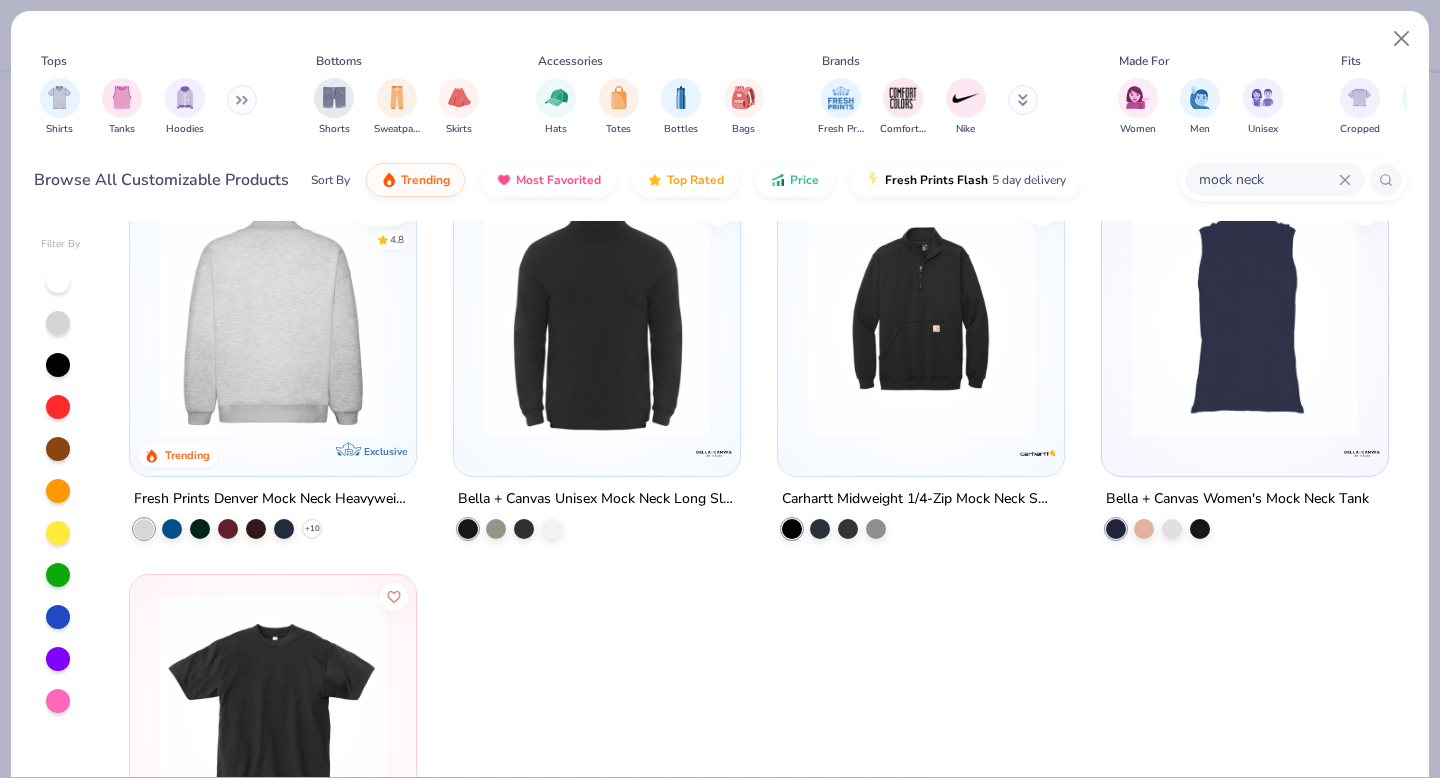 scroll, scrollTop: 9, scrollLeft: 0, axis: vertical 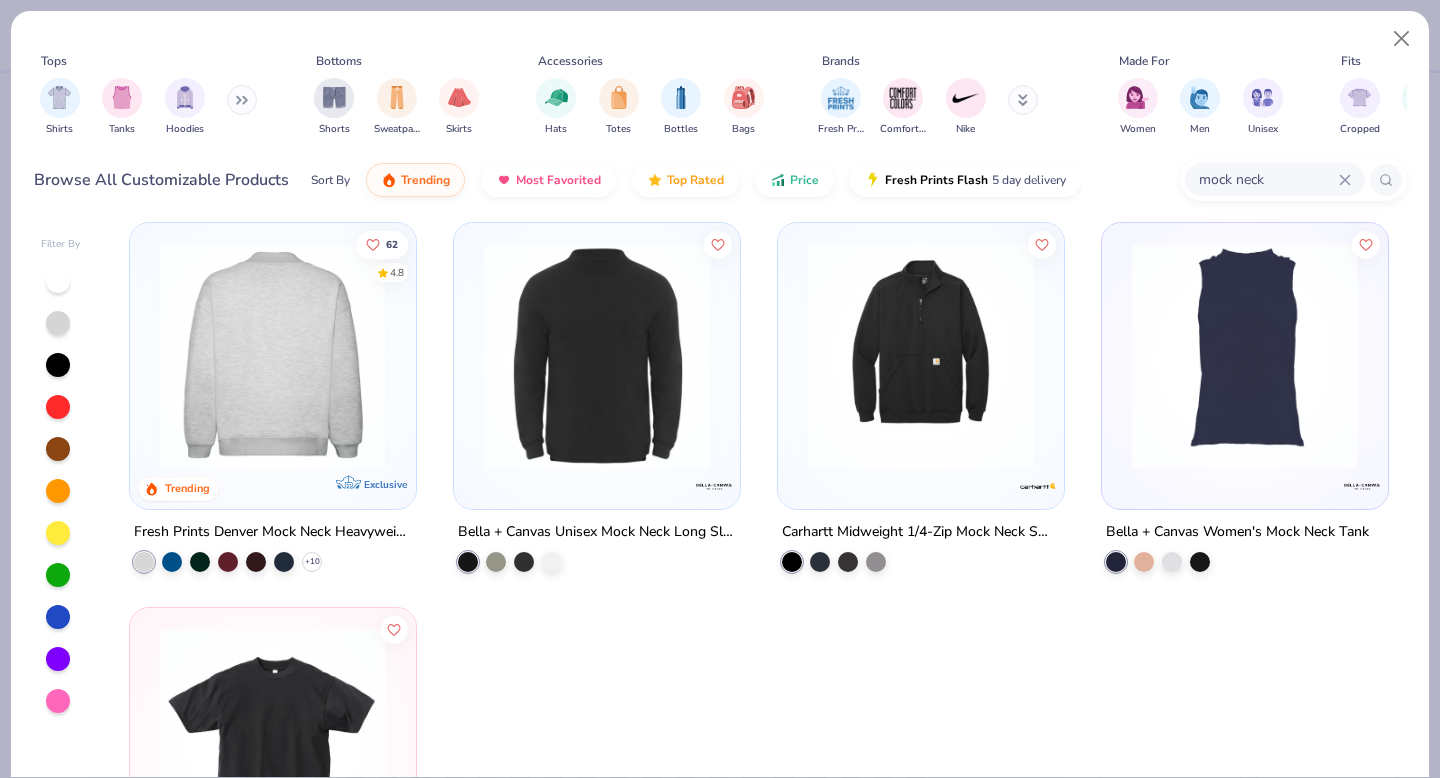 click at bounding box center [273, 356] 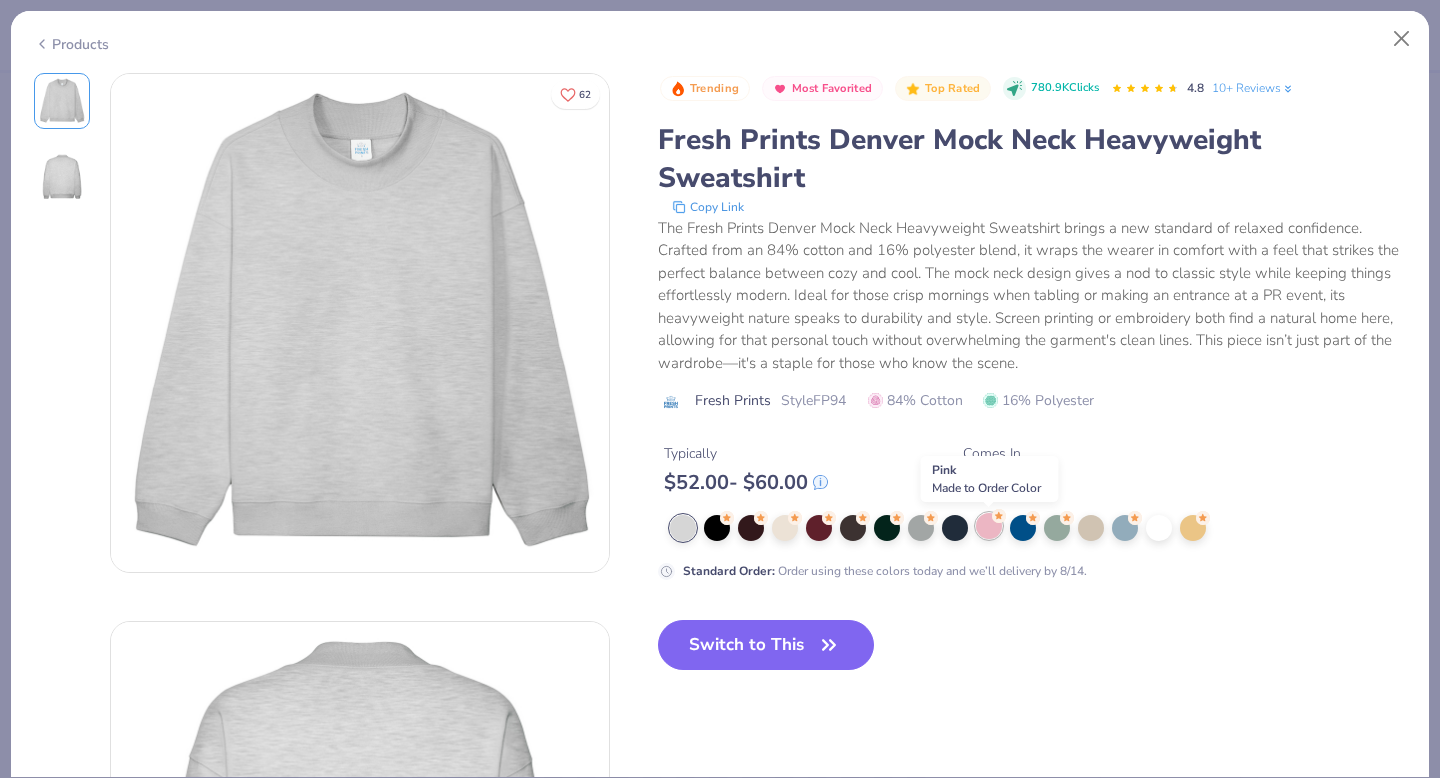click at bounding box center [989, 526] 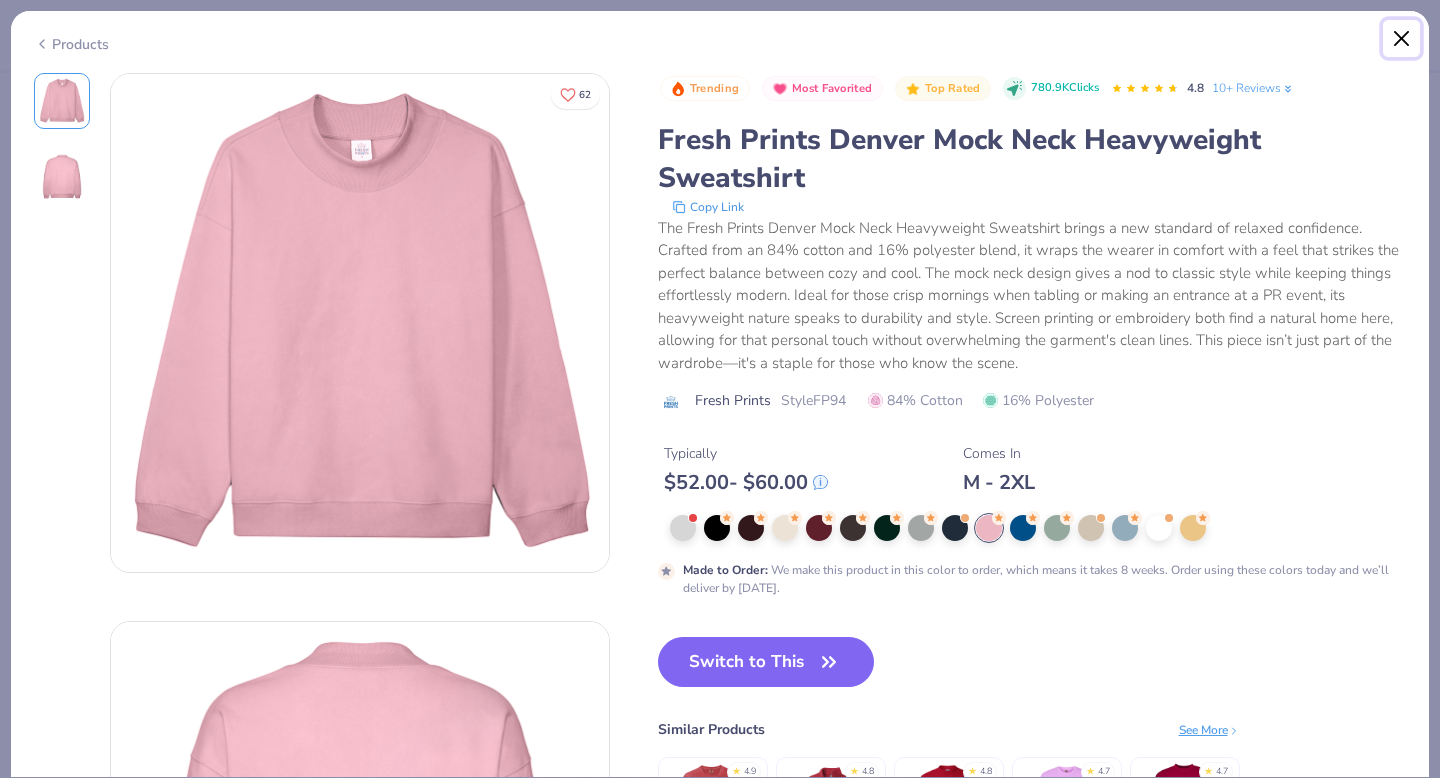 click at bounding box center (1402, 39) 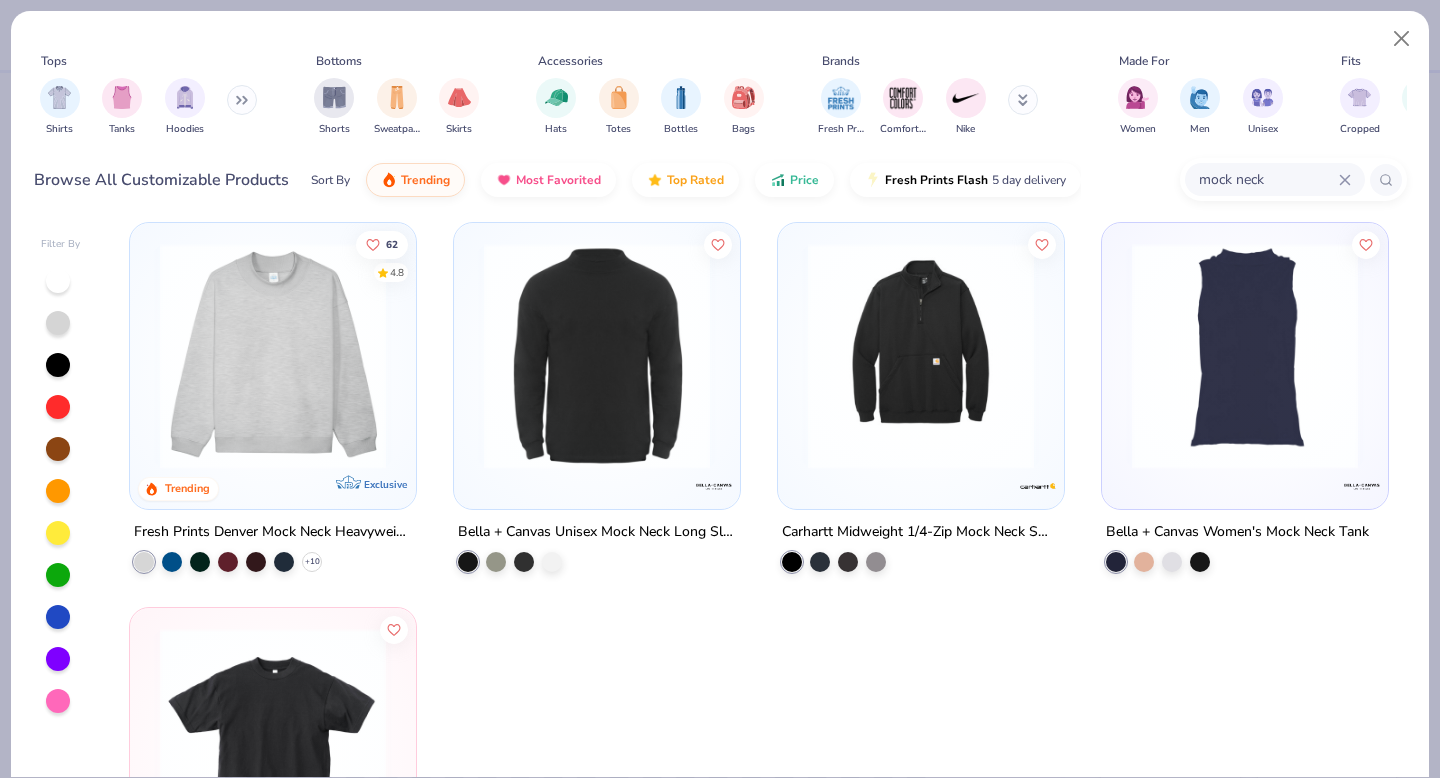 scroll, scrollTop: 0, scrollLeft: 0, axis: both 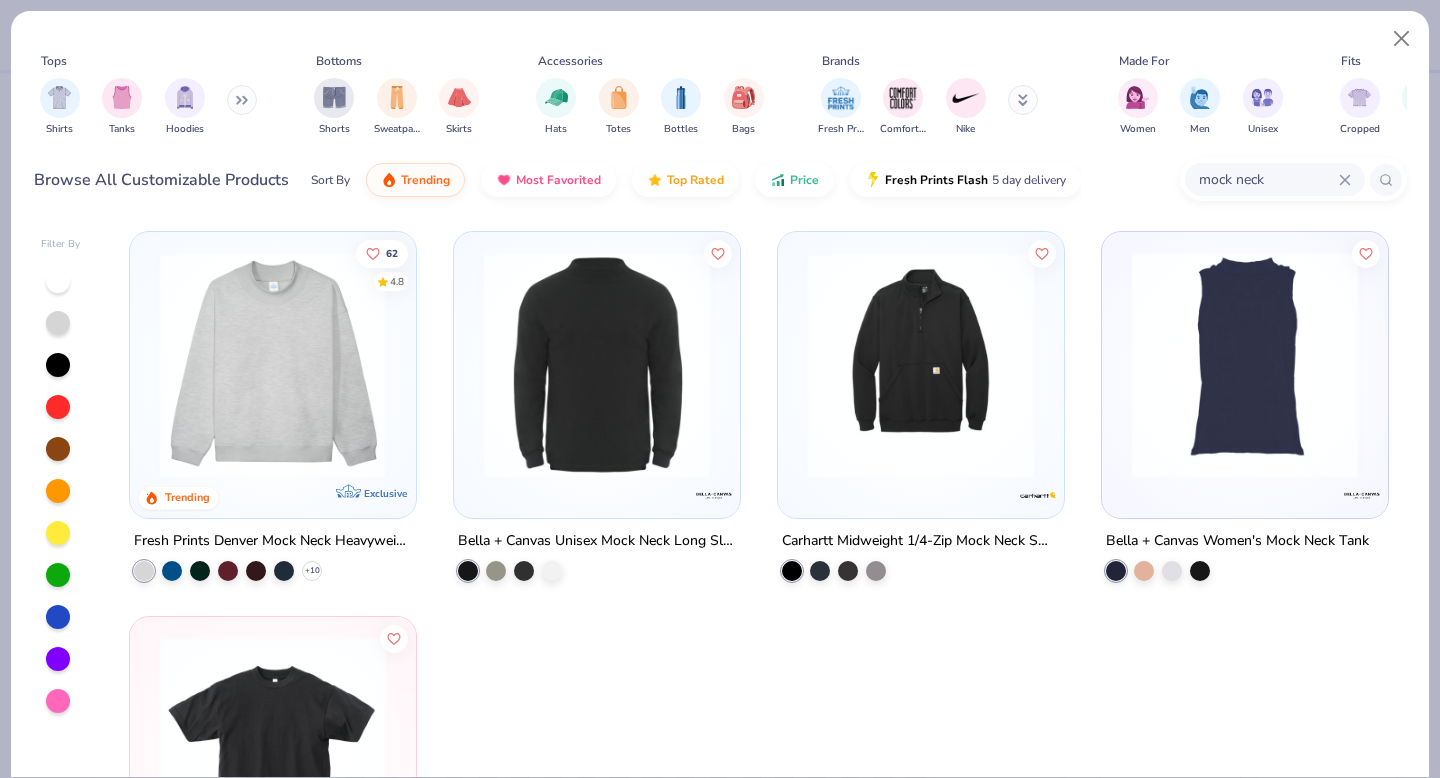 click on "Exclusive" at bounding box center [371, 501] 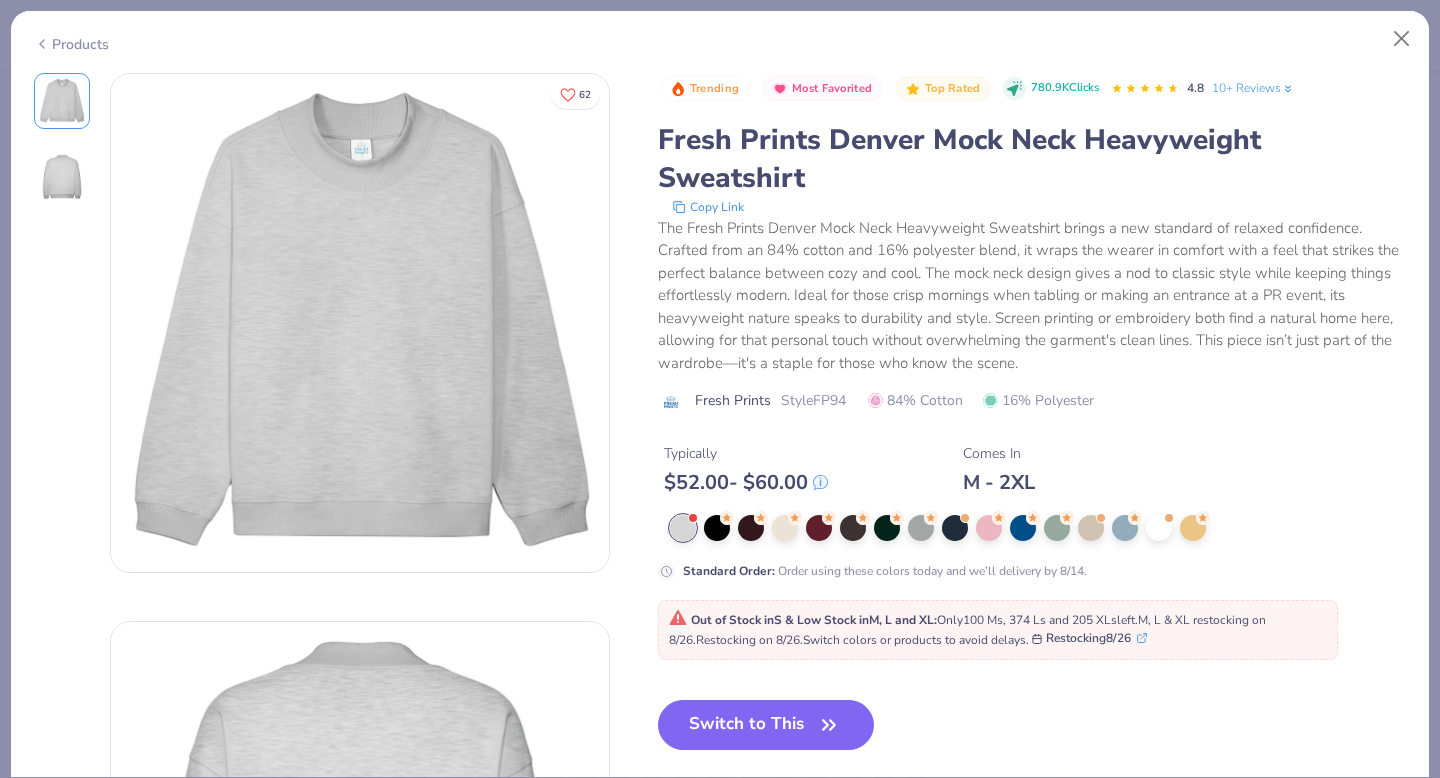 click 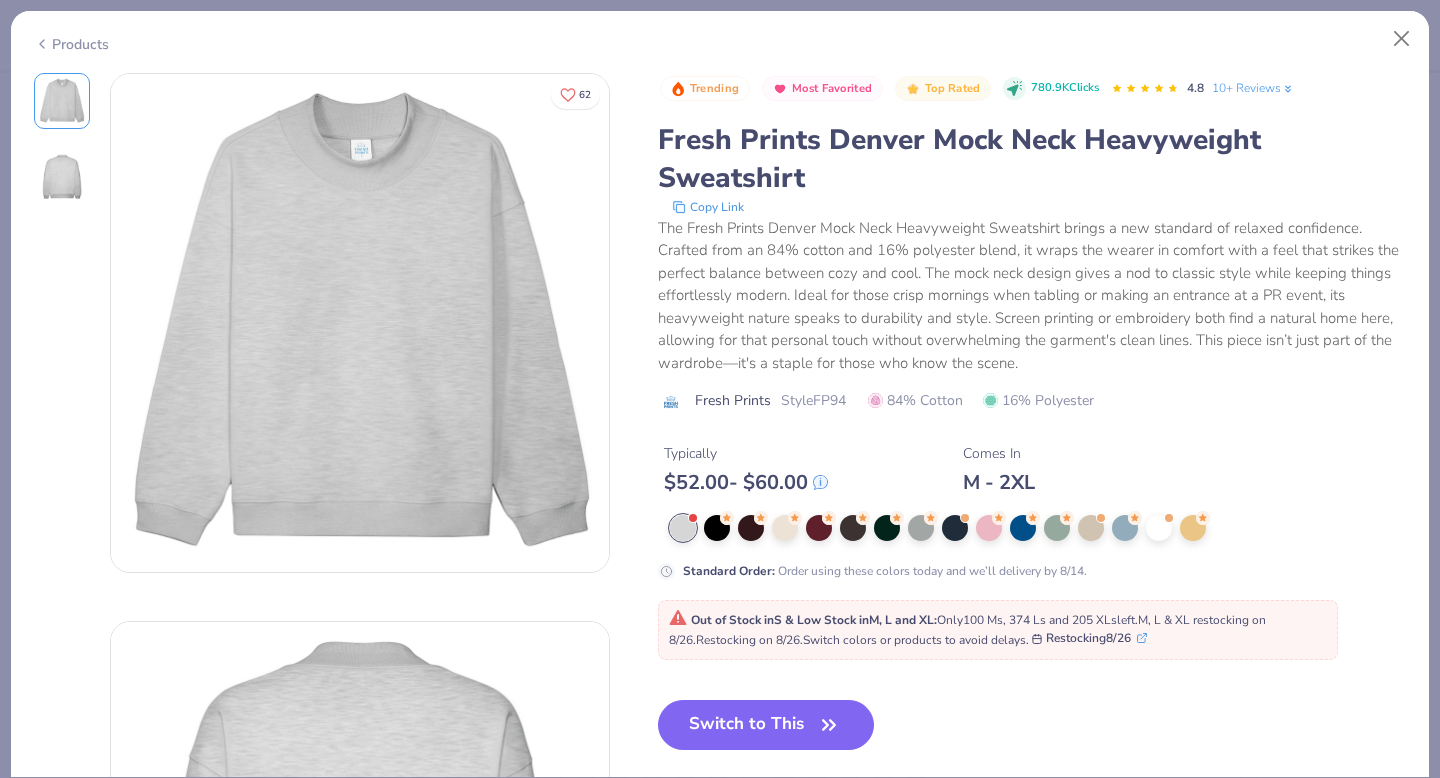 click on "10+ Reviews" at bounding box center [1253, 88] 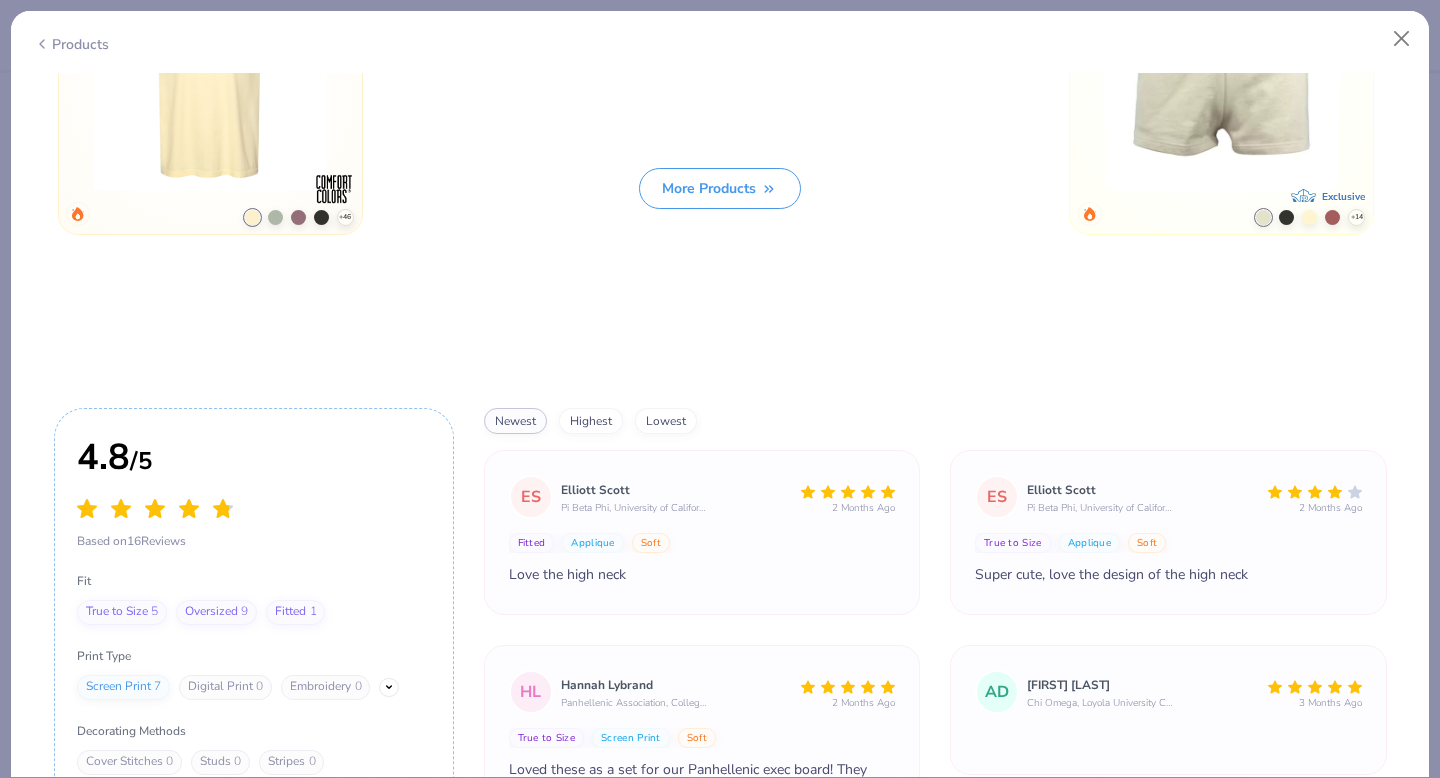 scroll, scrollTop: 2662, scrollLeft: 0, axis: vertical 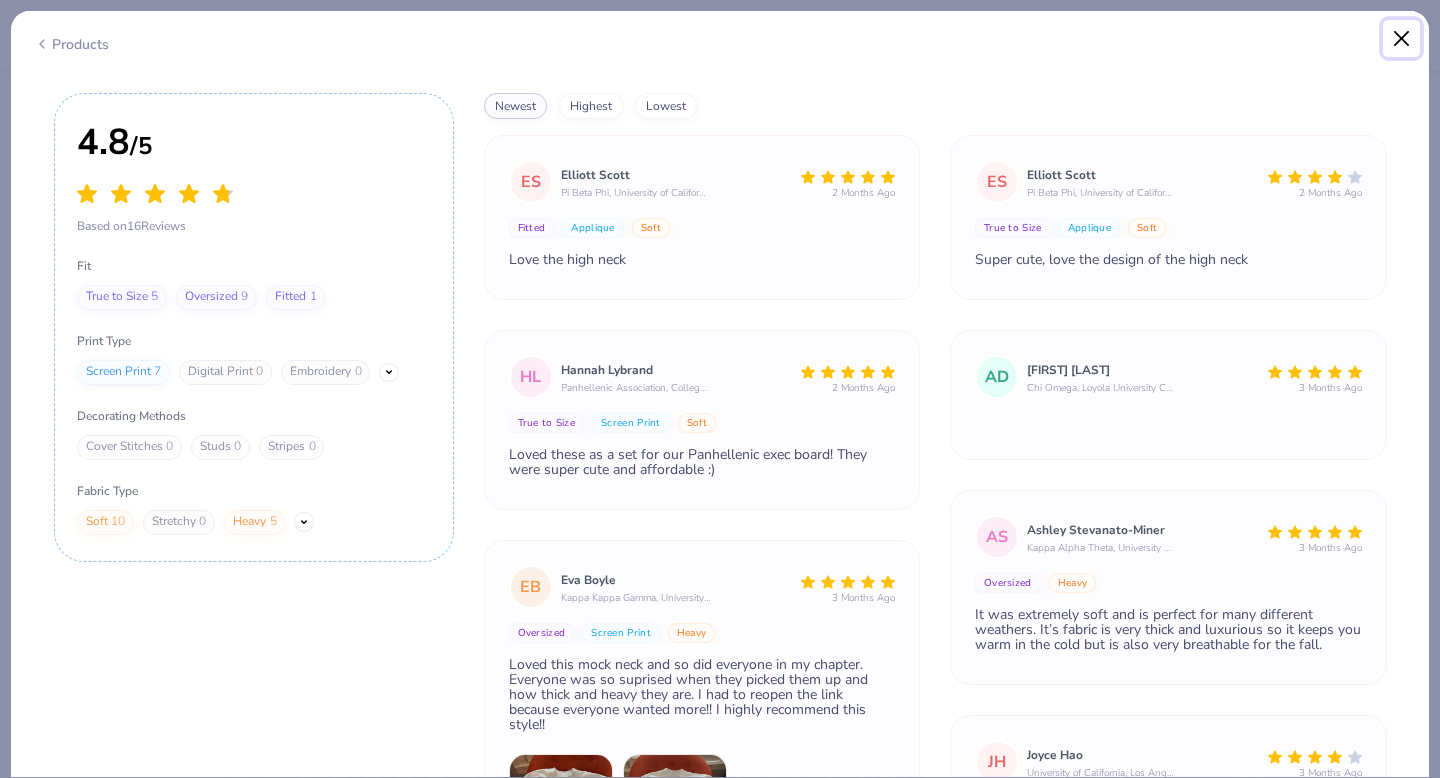 click at bounding box center (1402, 39) 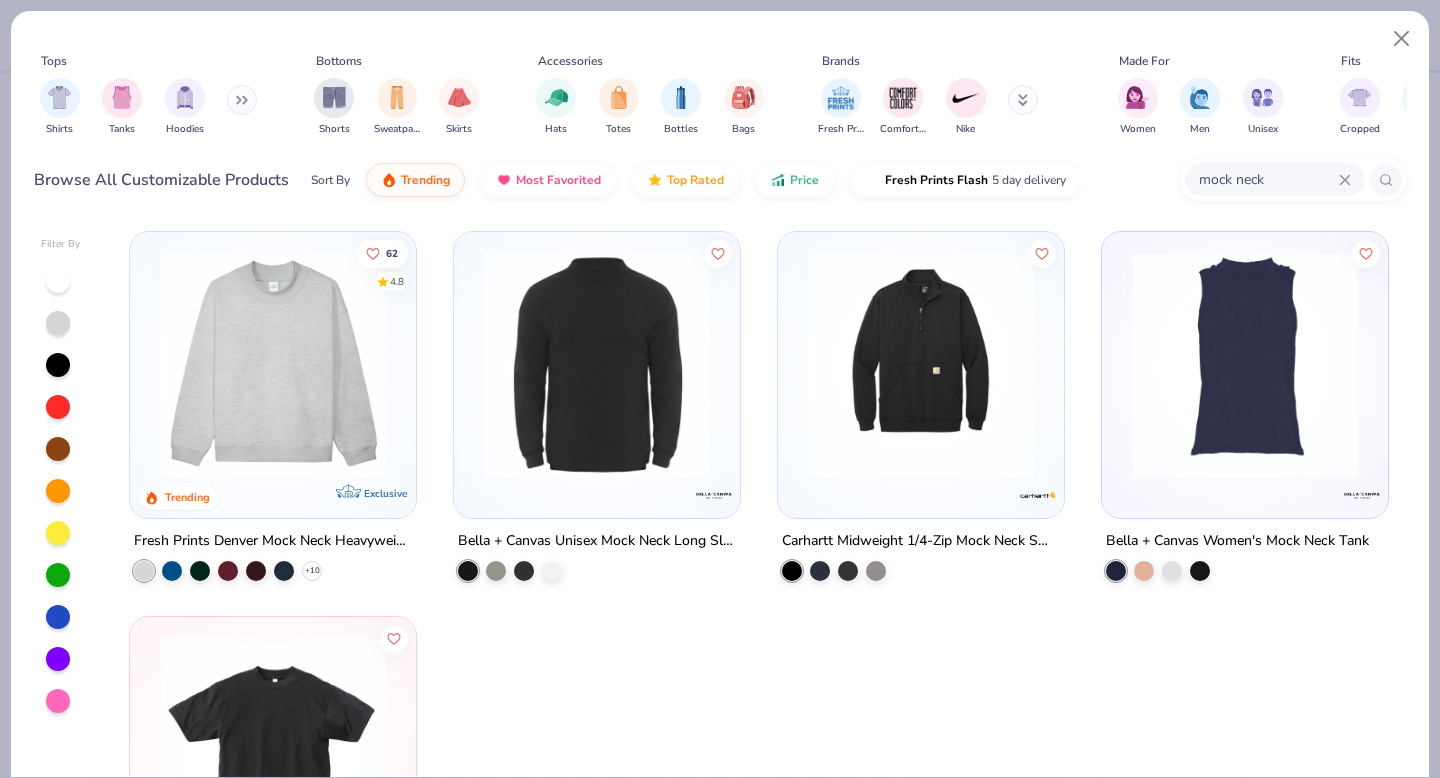 click at bounding box center (273, 365) 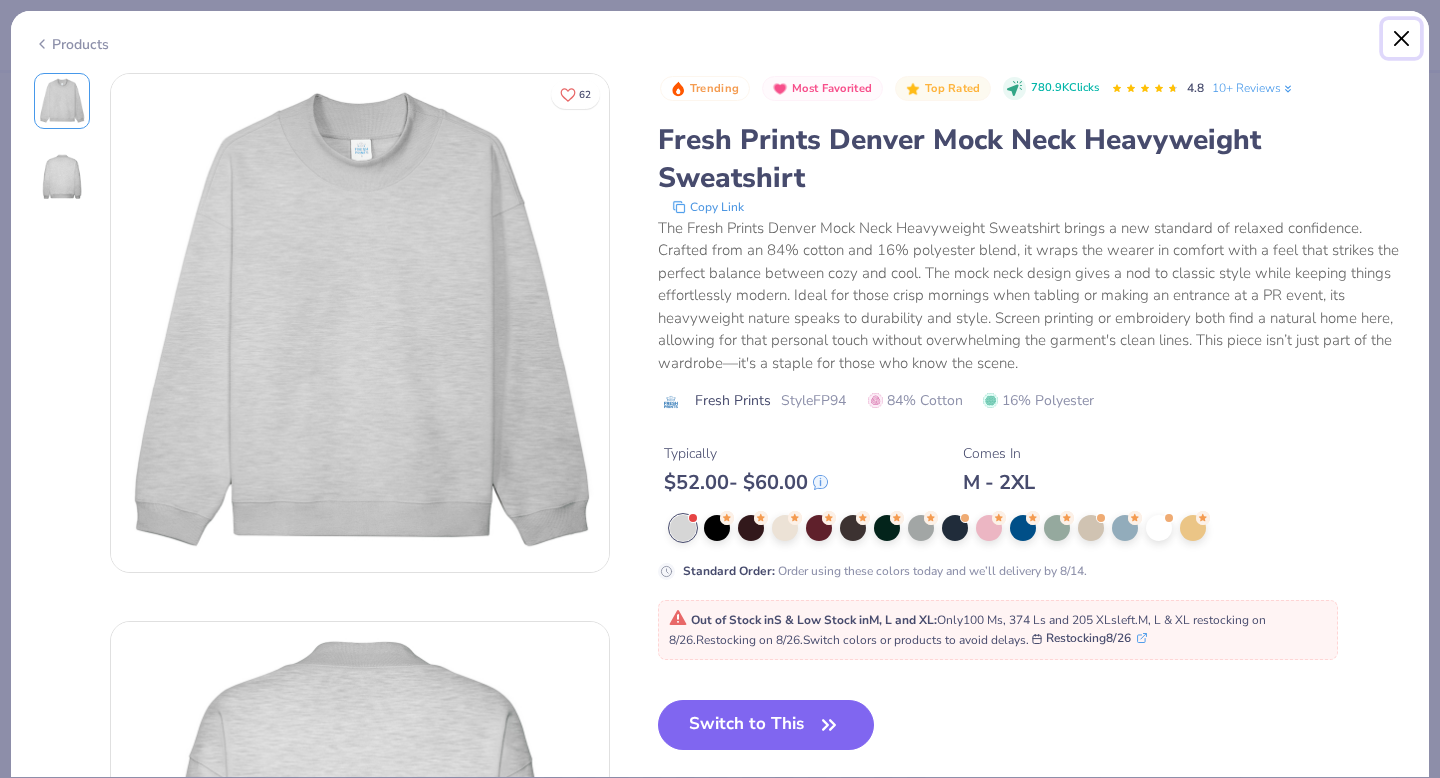 click at bounding box center (1402, 39) 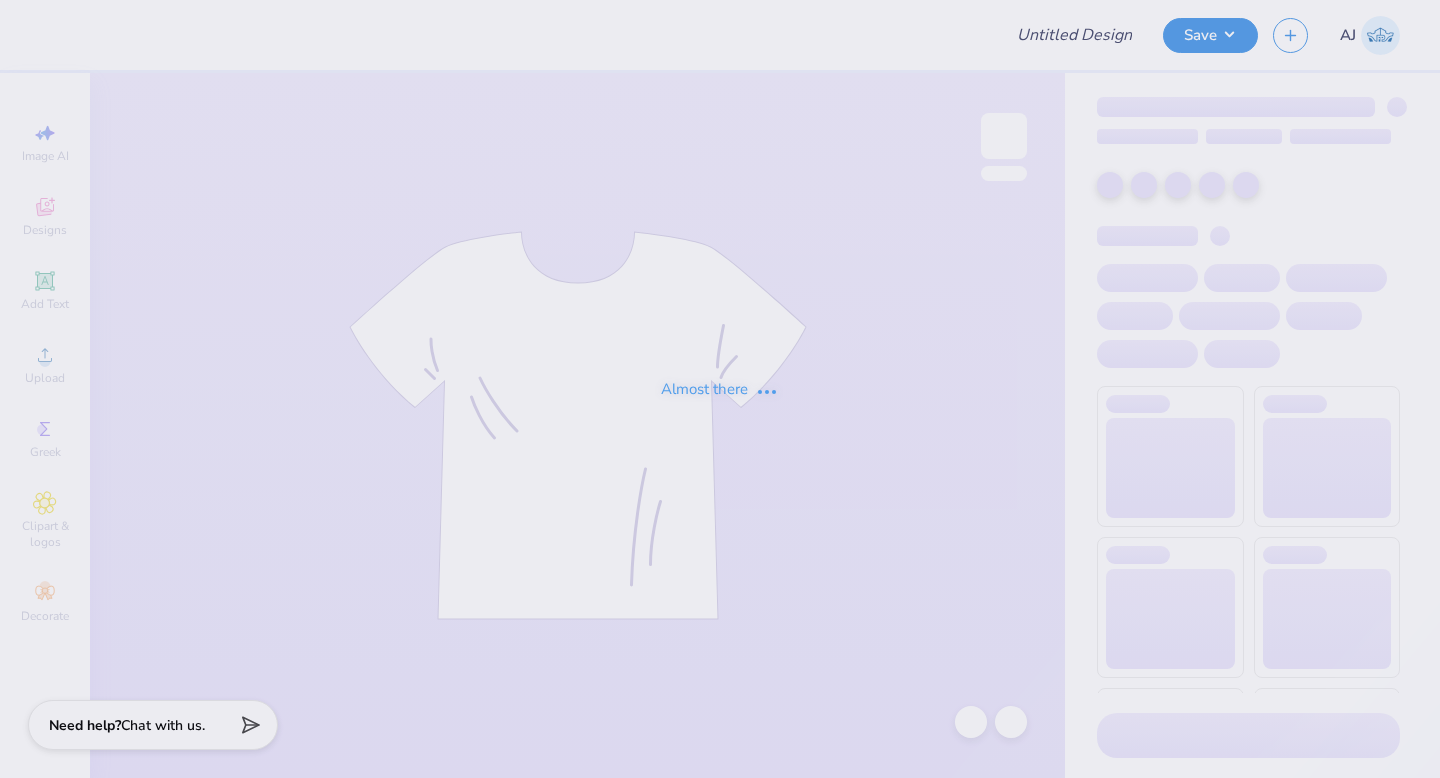 scroll, scrollTop: 0, scrollLeft: 0, axis: both 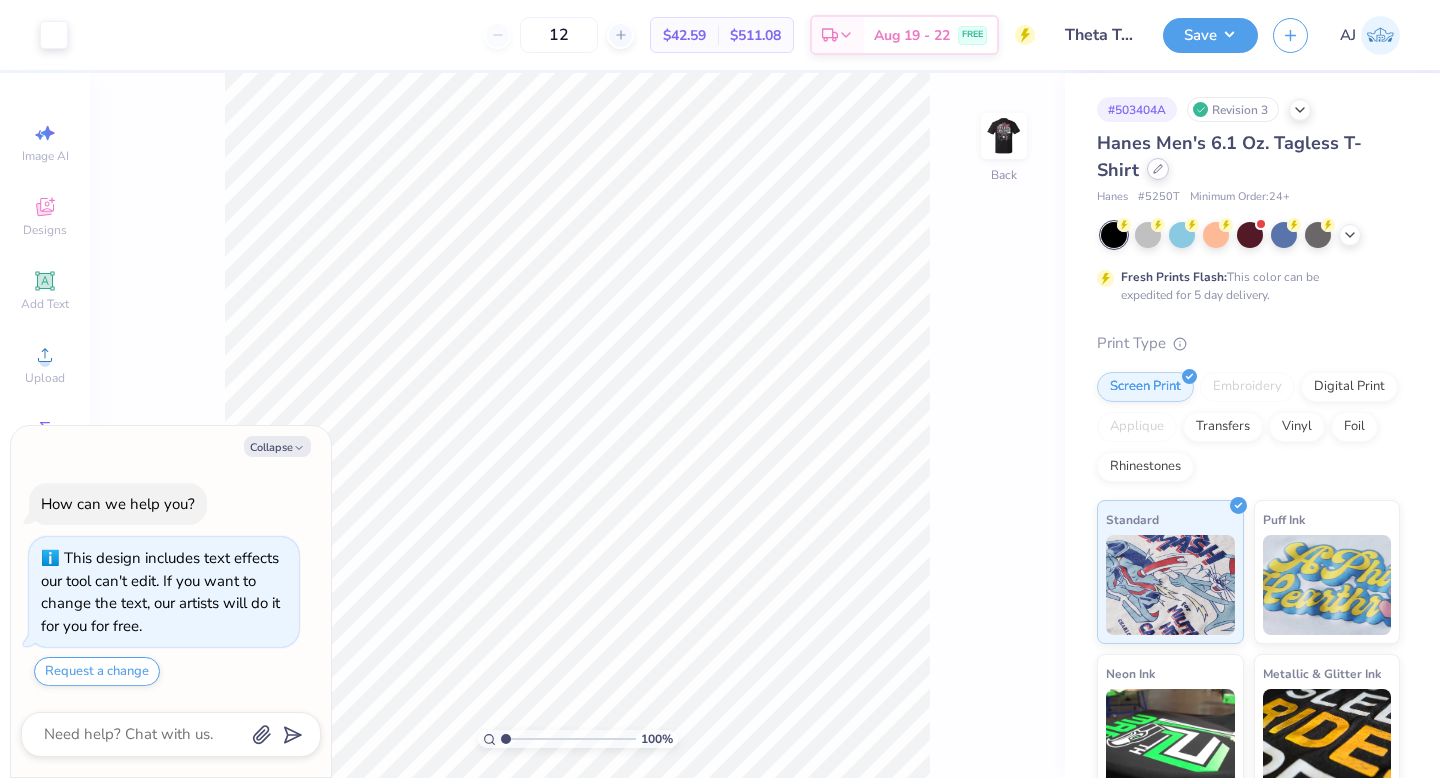click 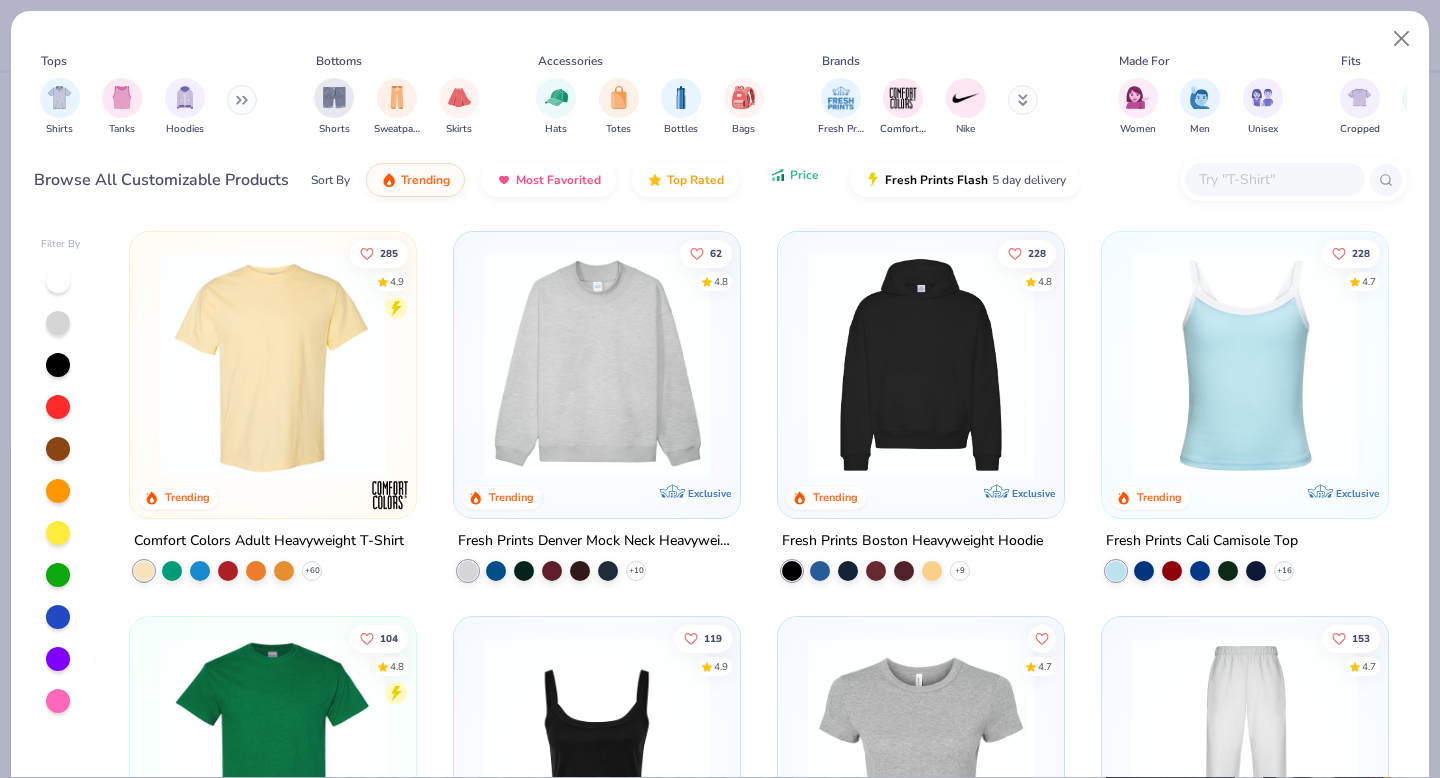 click on "Price" at bounding box center (794, 175) 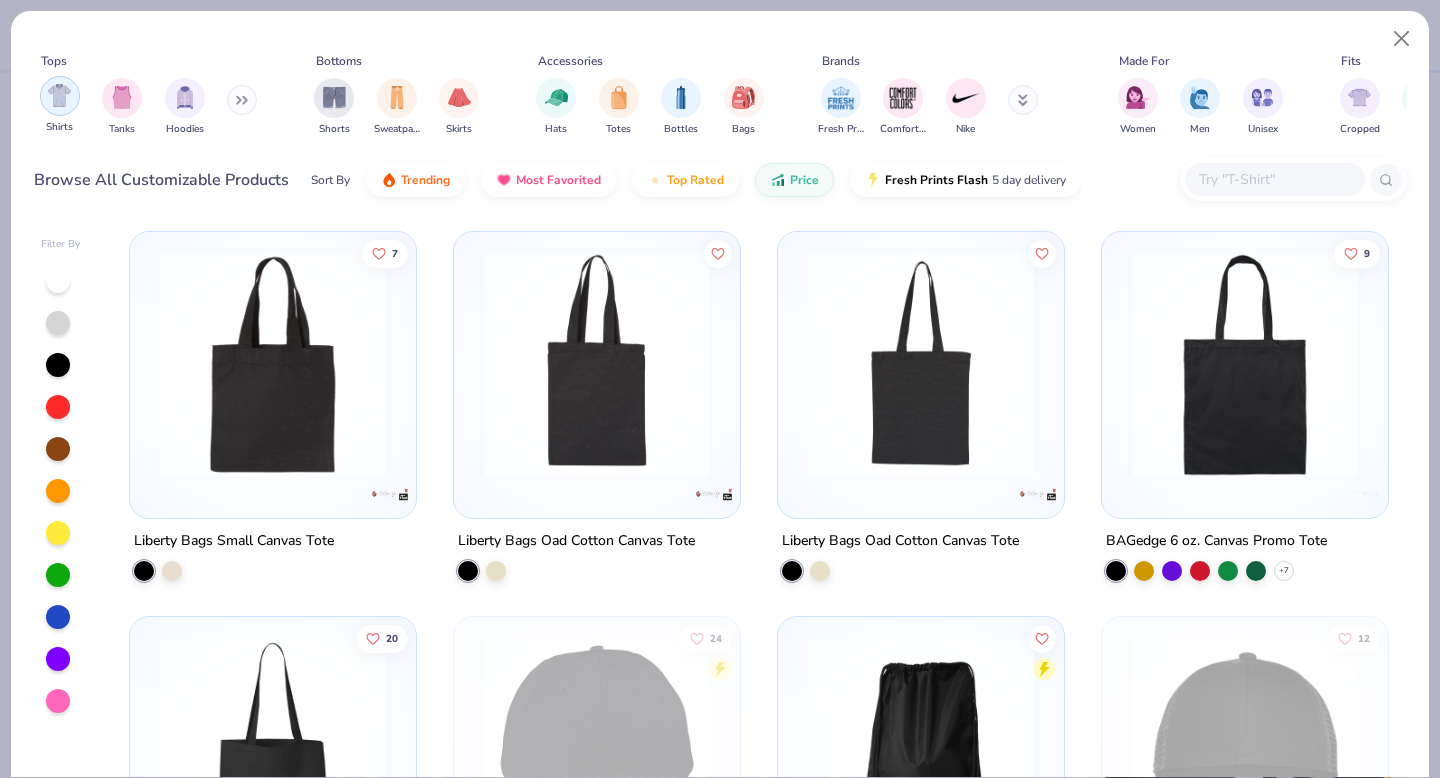 click at bounding box center [59, 95] 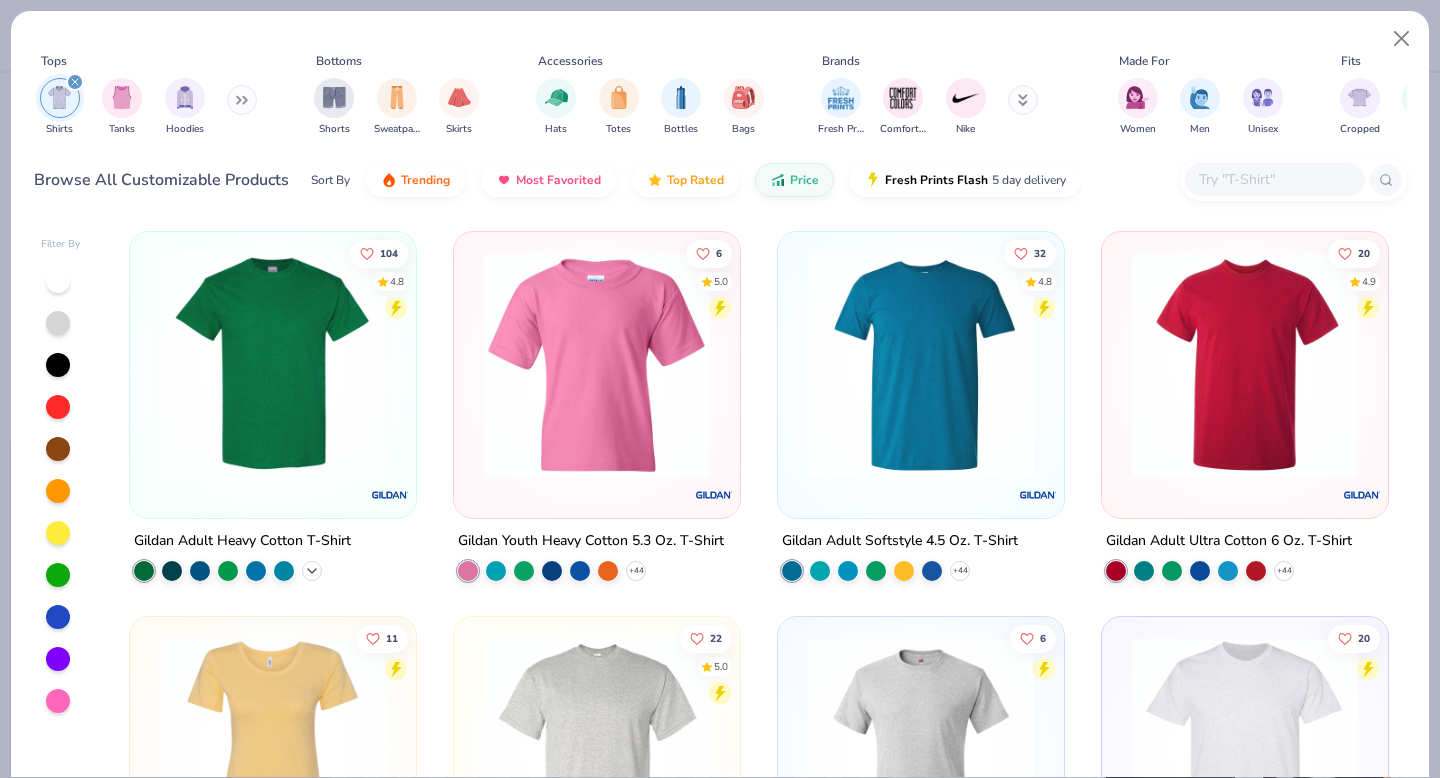 click 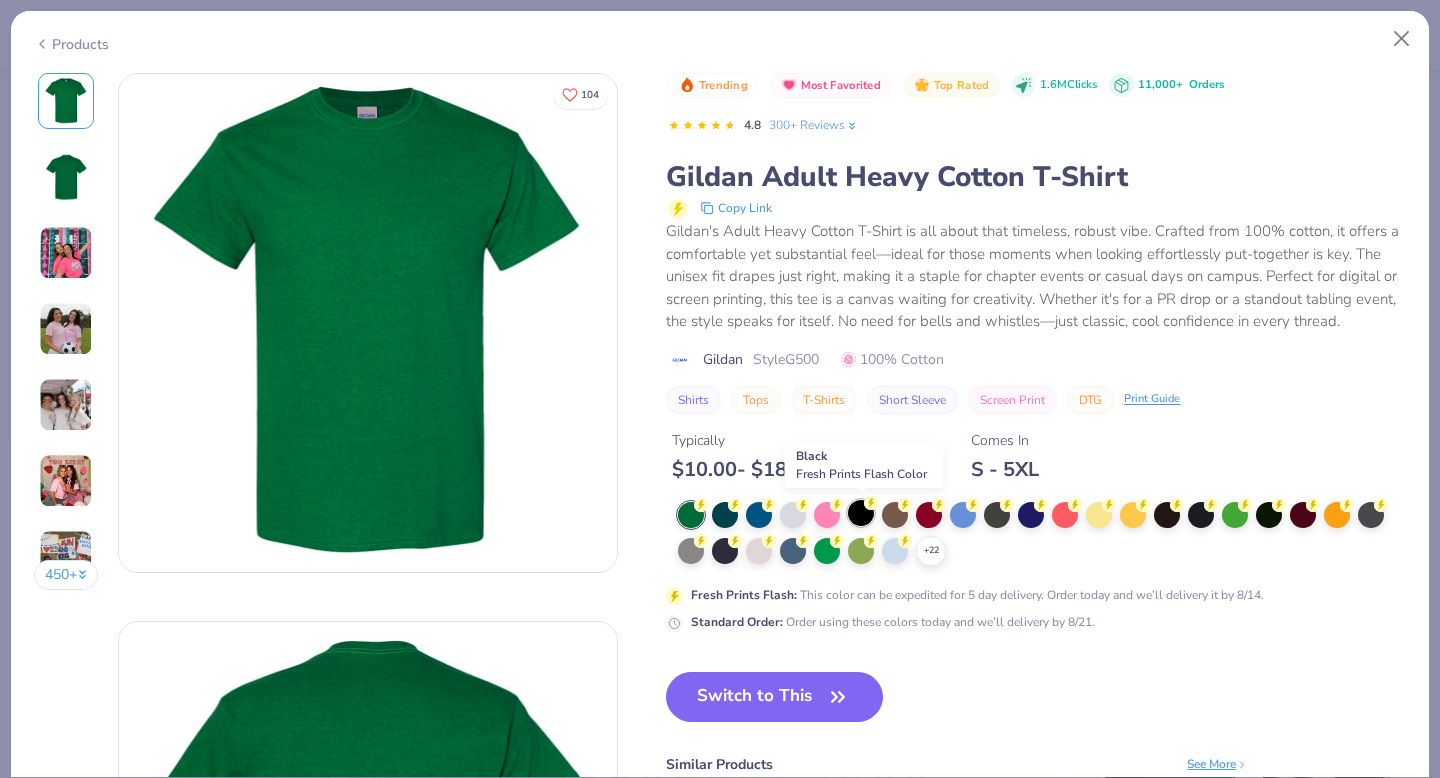 click at bounding box center (861, 513) 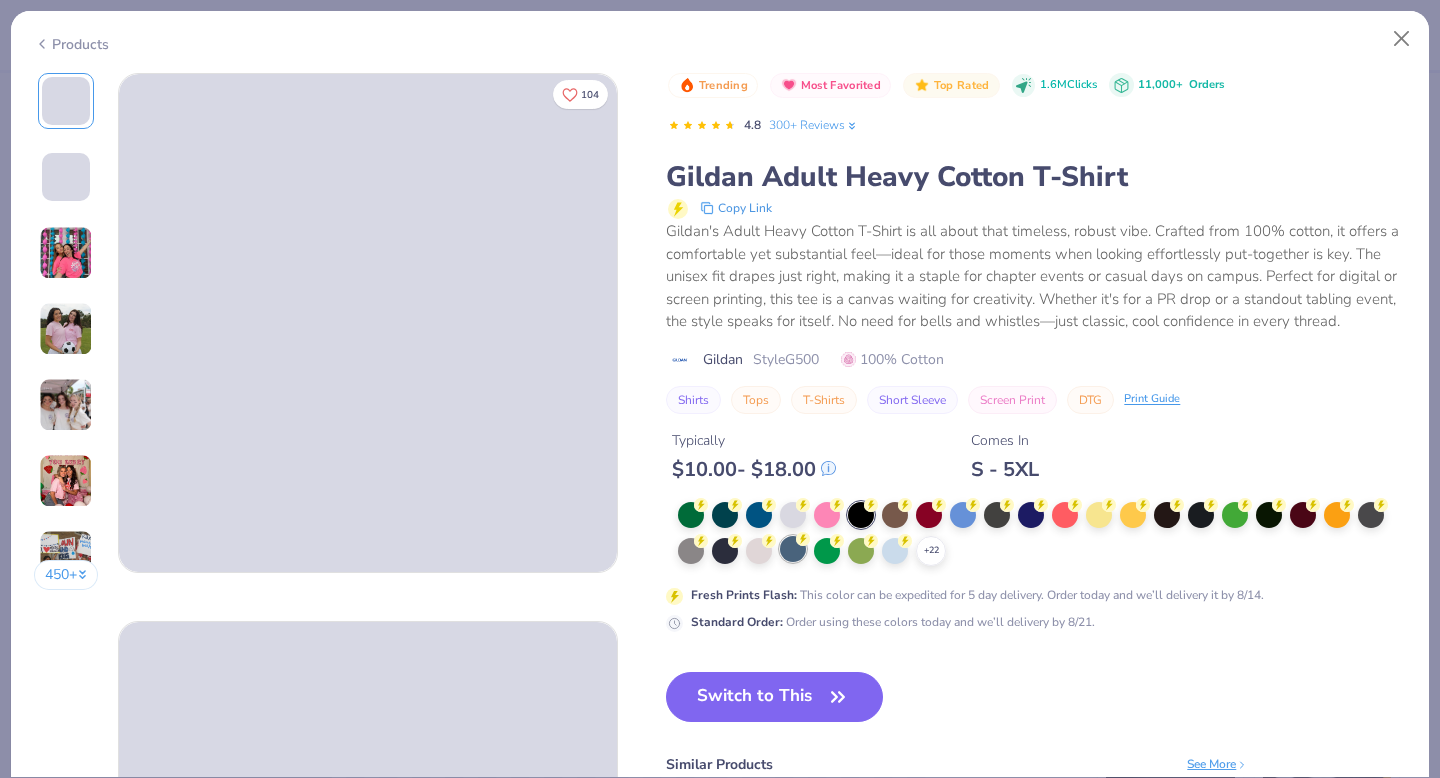 click on "Switch to This" at bounding box center (774, 697) 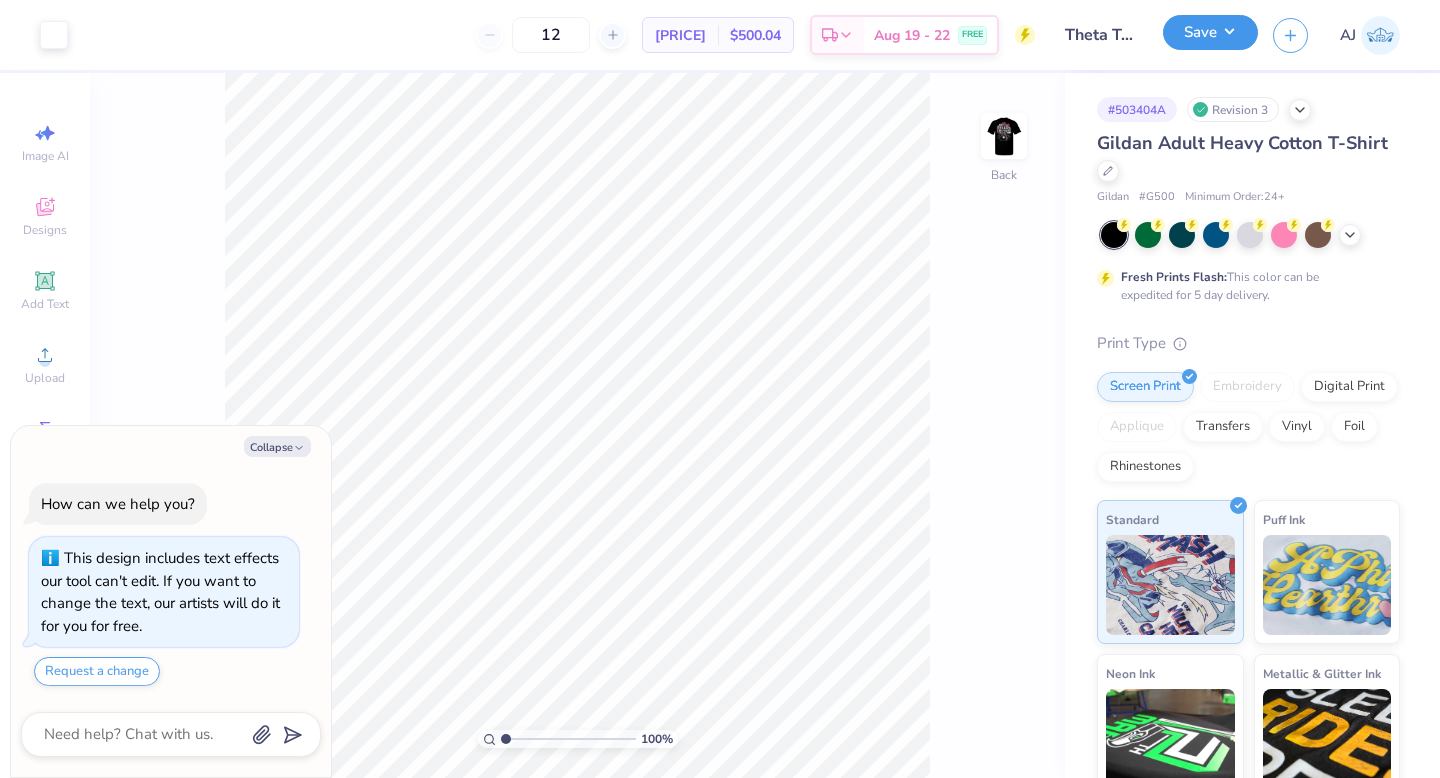 click on "Save" at bounding box center [1210, 32] 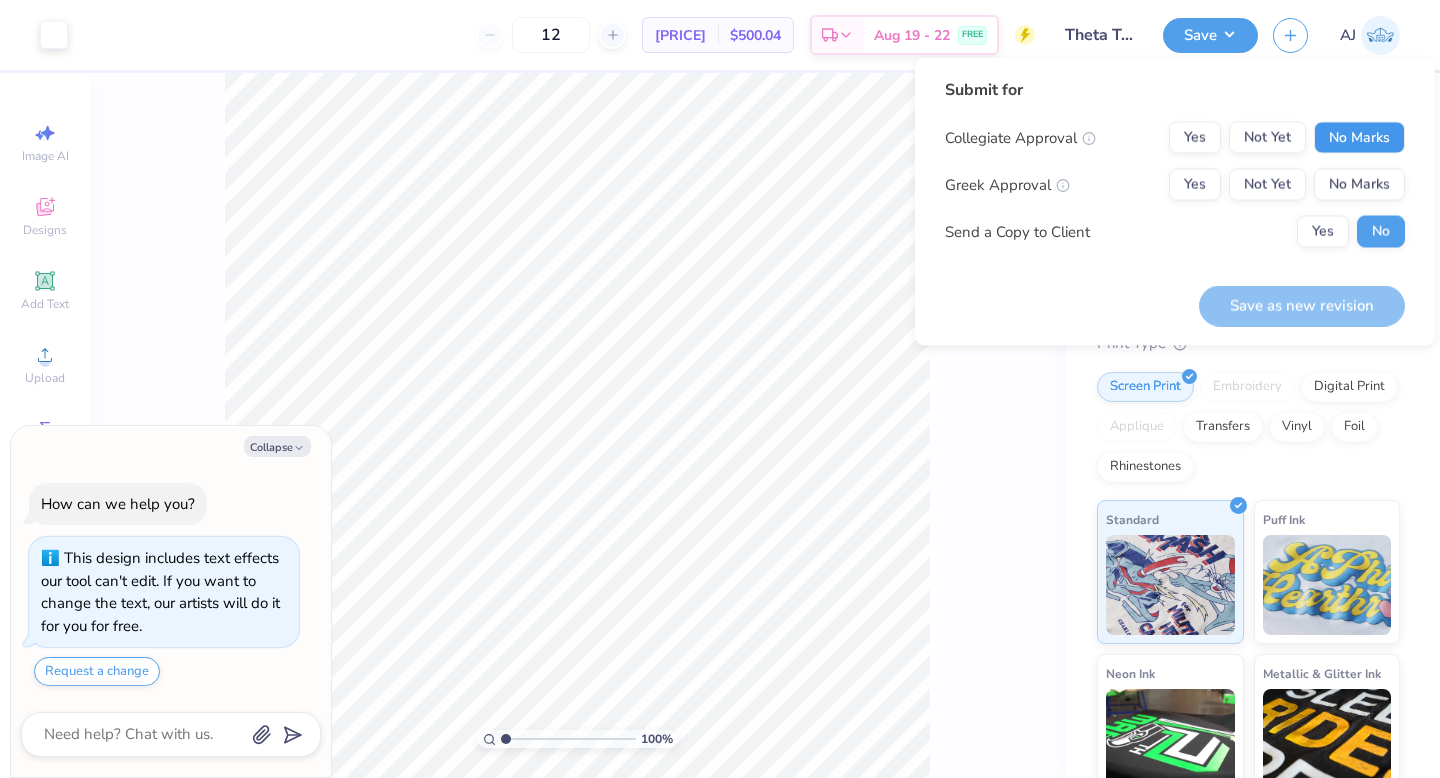 click on "No Marks" at bounding box center [1359, 138] 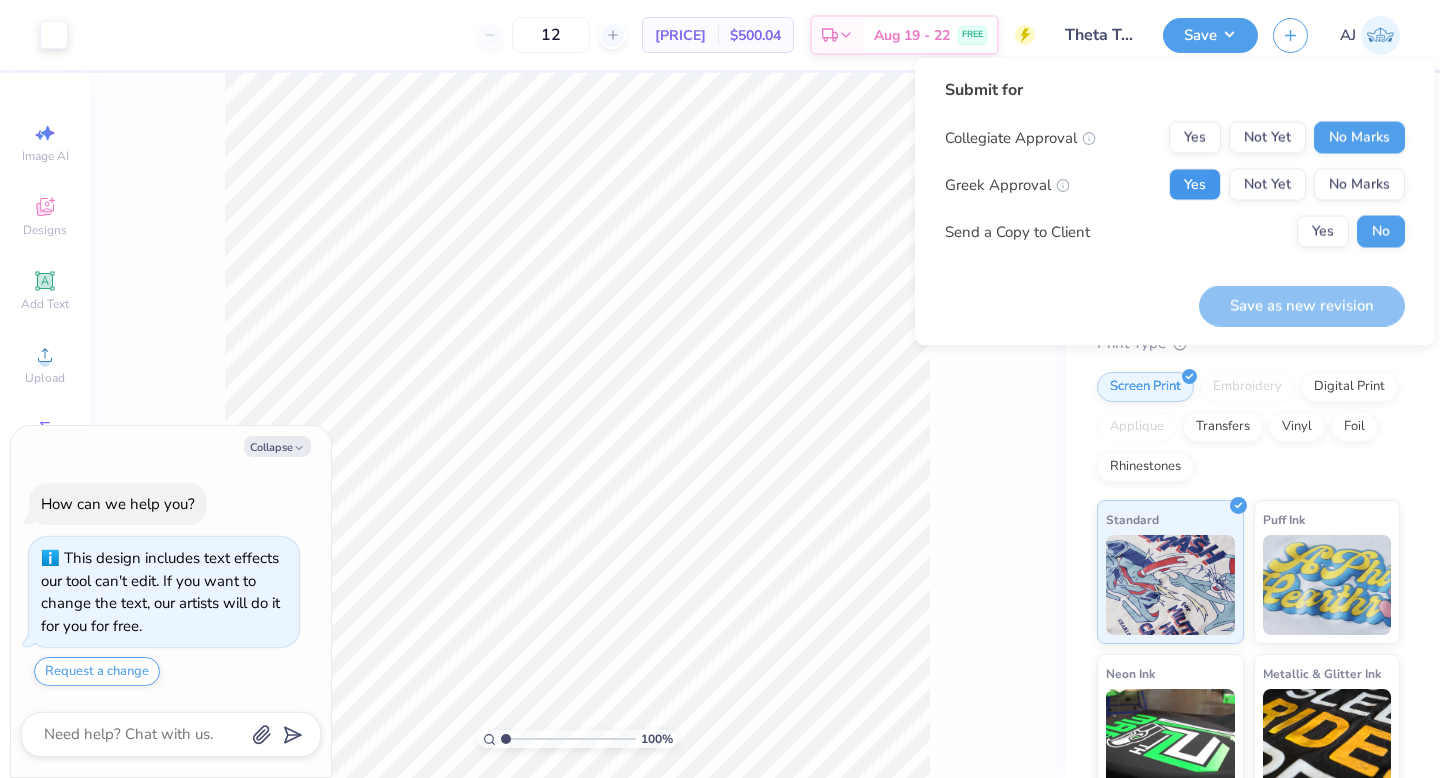 click on "Yes" at bounding box center (1195, 185) 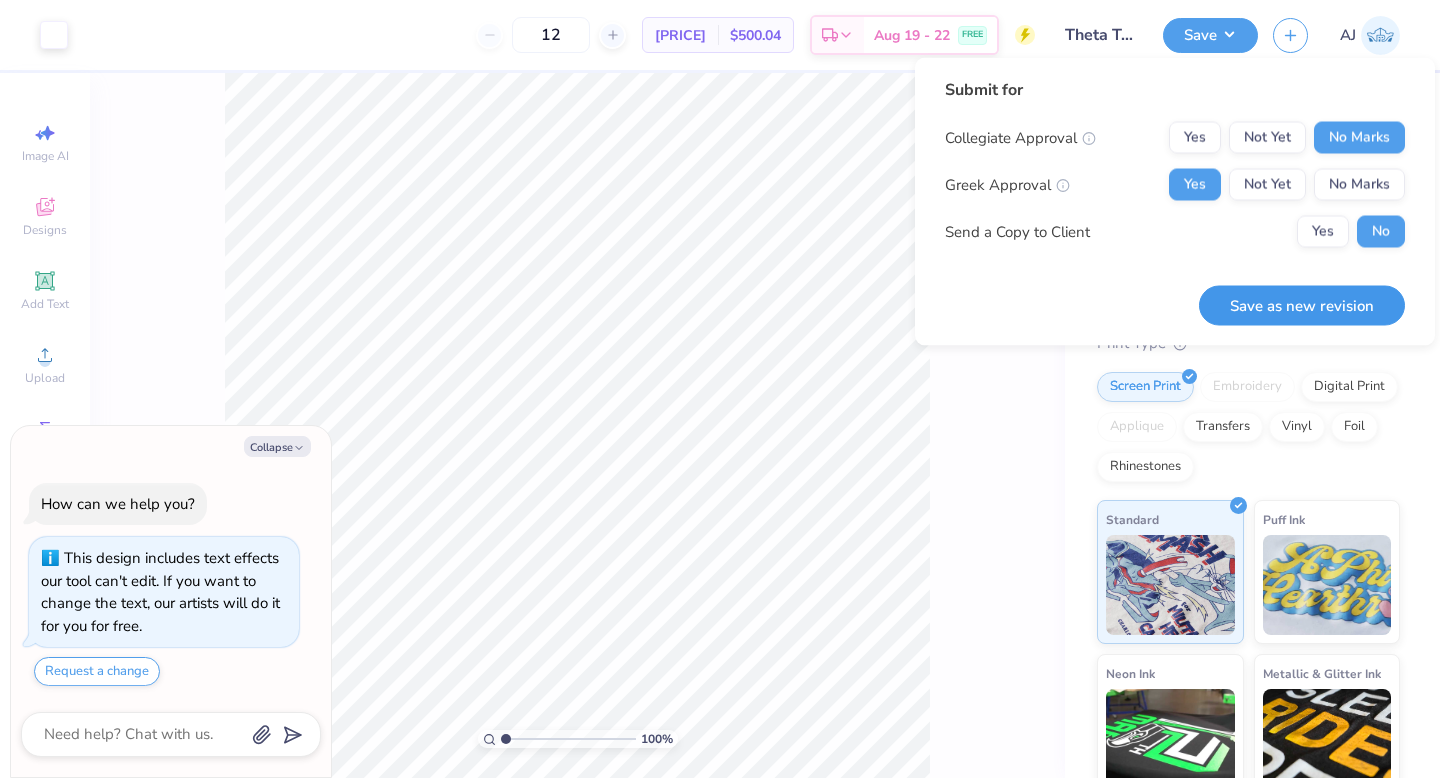 click on "Save as new revision" at bounding box center [1302, 305] 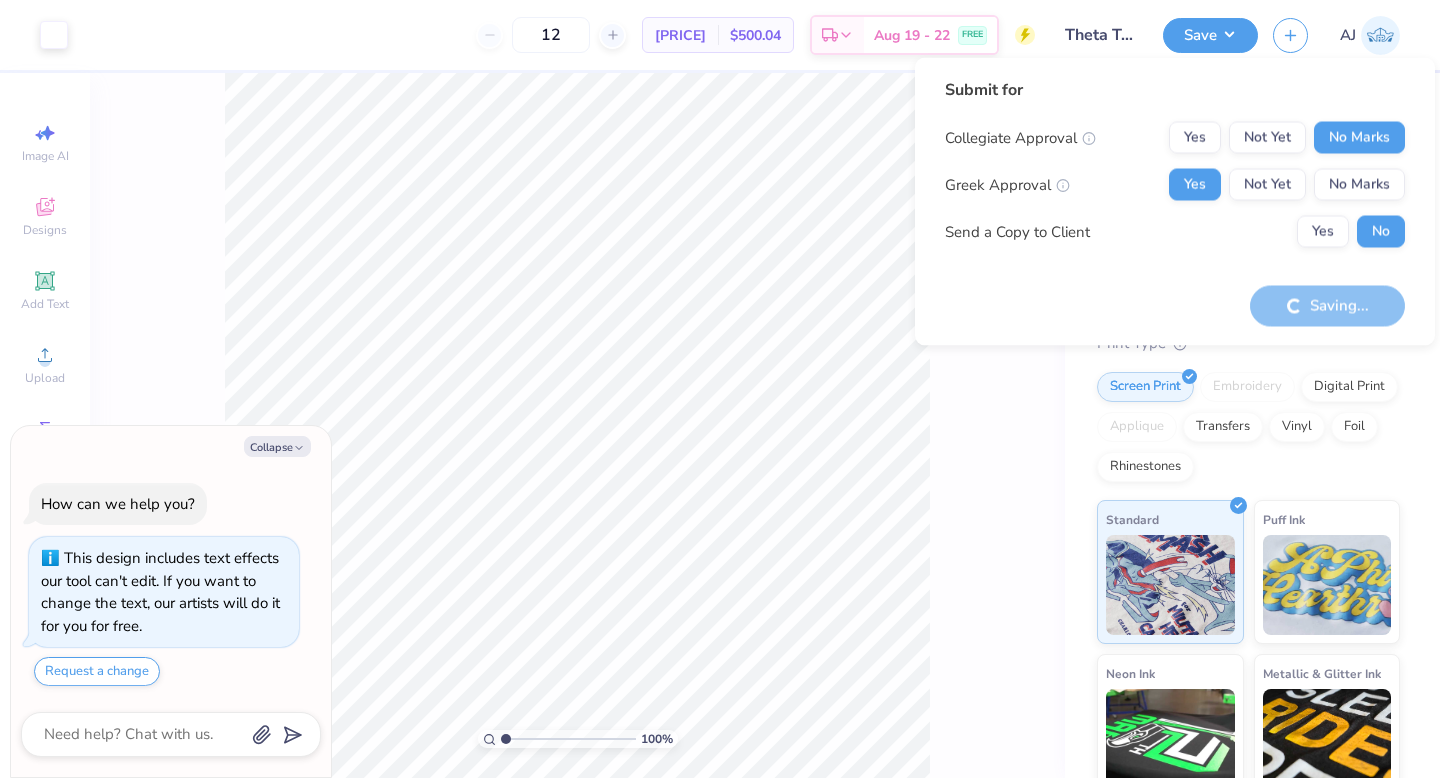 type on "x" 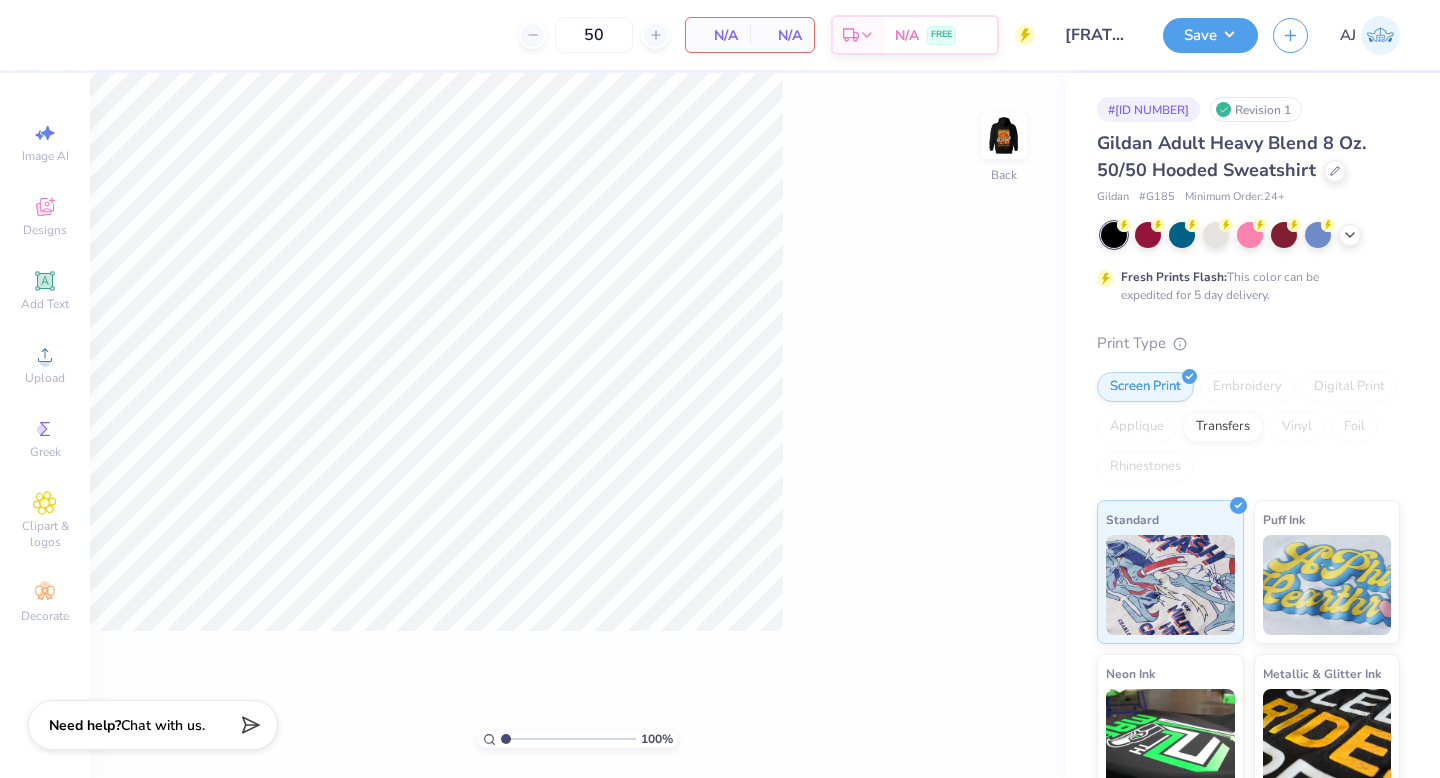 scroll, scrollTop: 0, scrollLeft: 0, axis: both 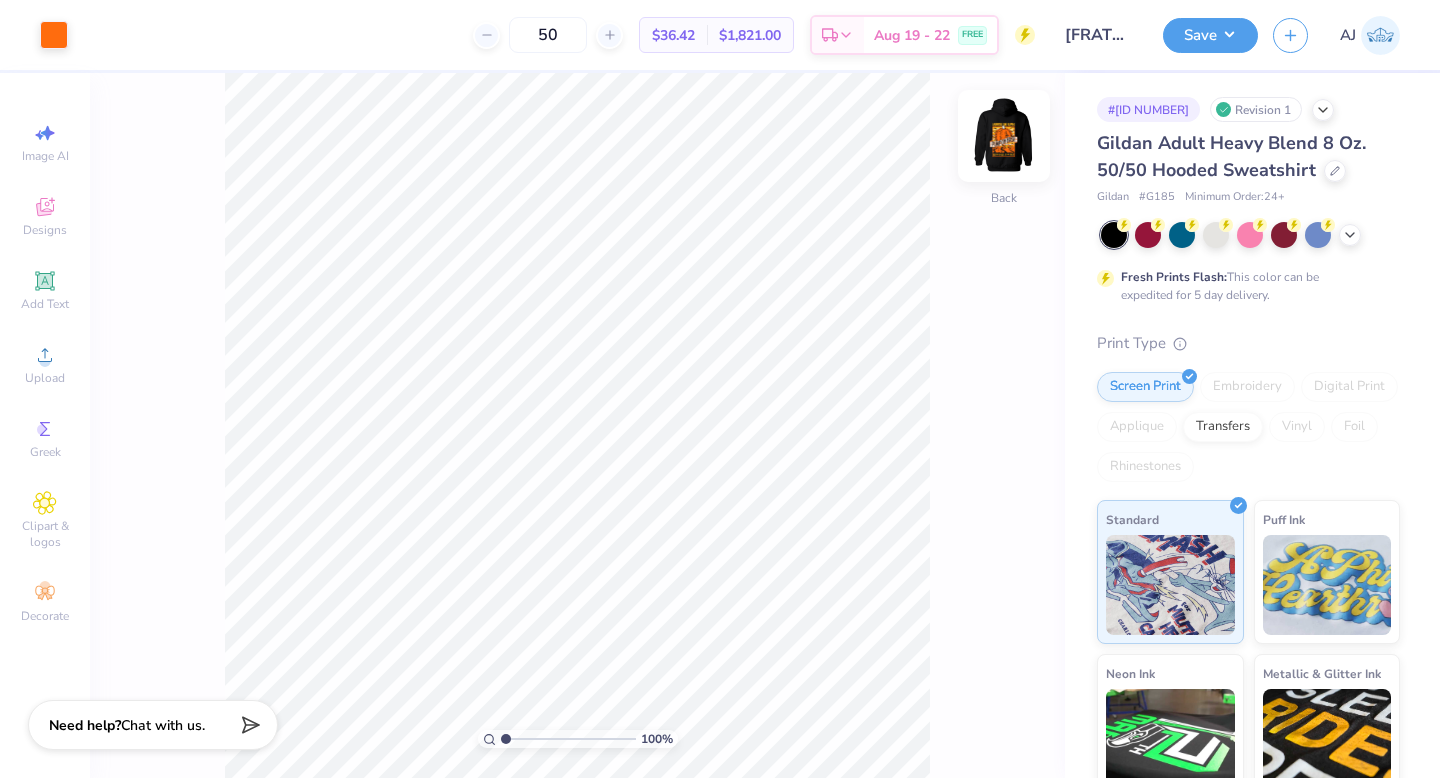 click at bounding box center (1004, 136) 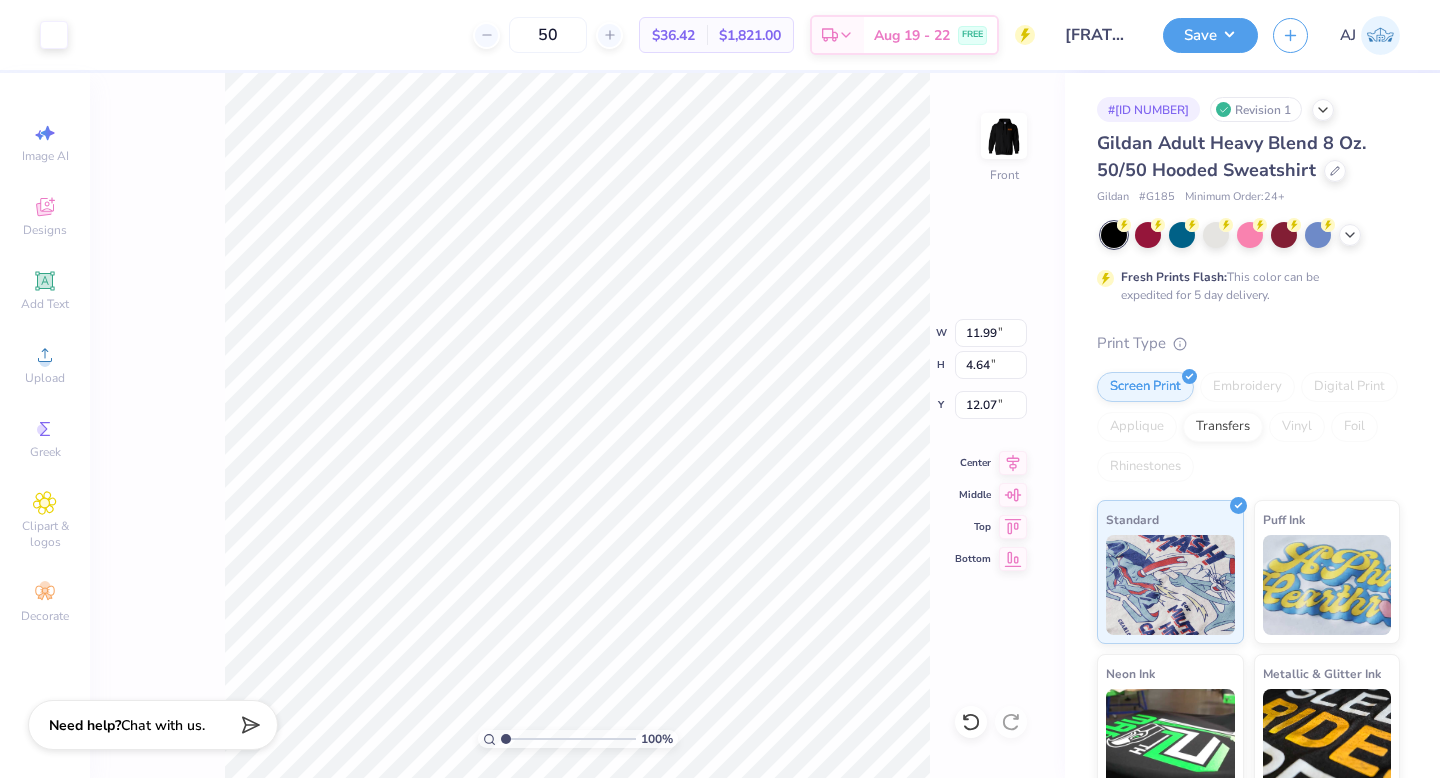 type on "0.79" 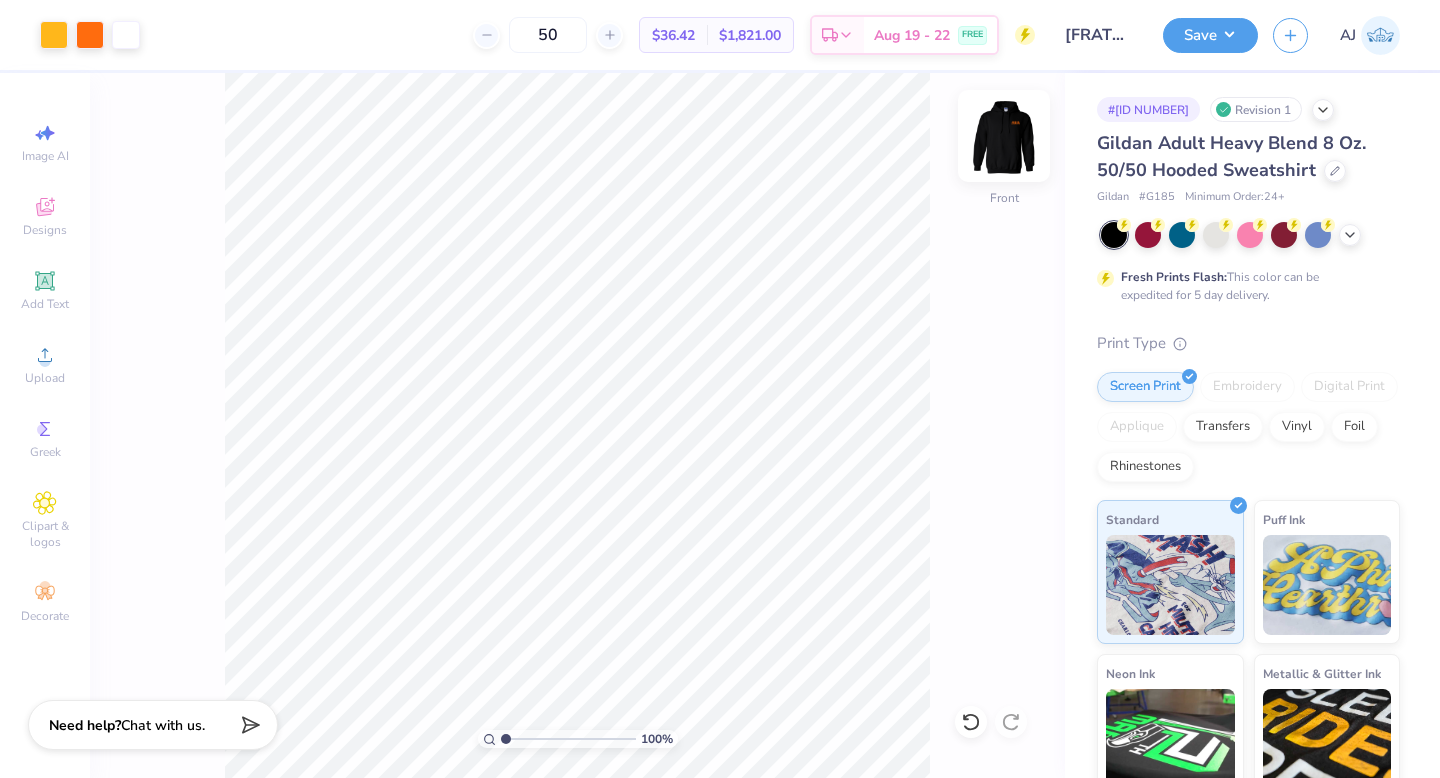 click at bounding box center (1004, 136) 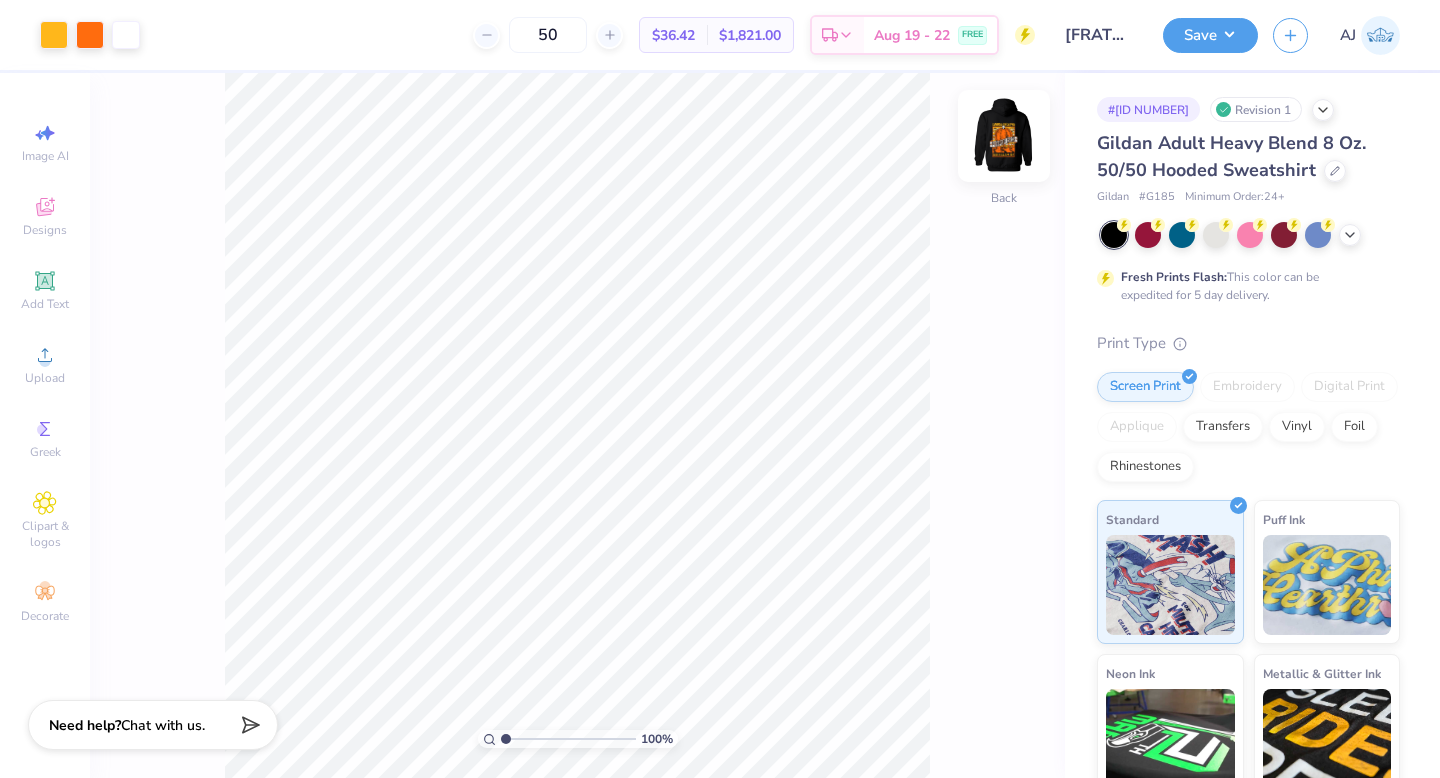 click at bounding box center (1004, 136) 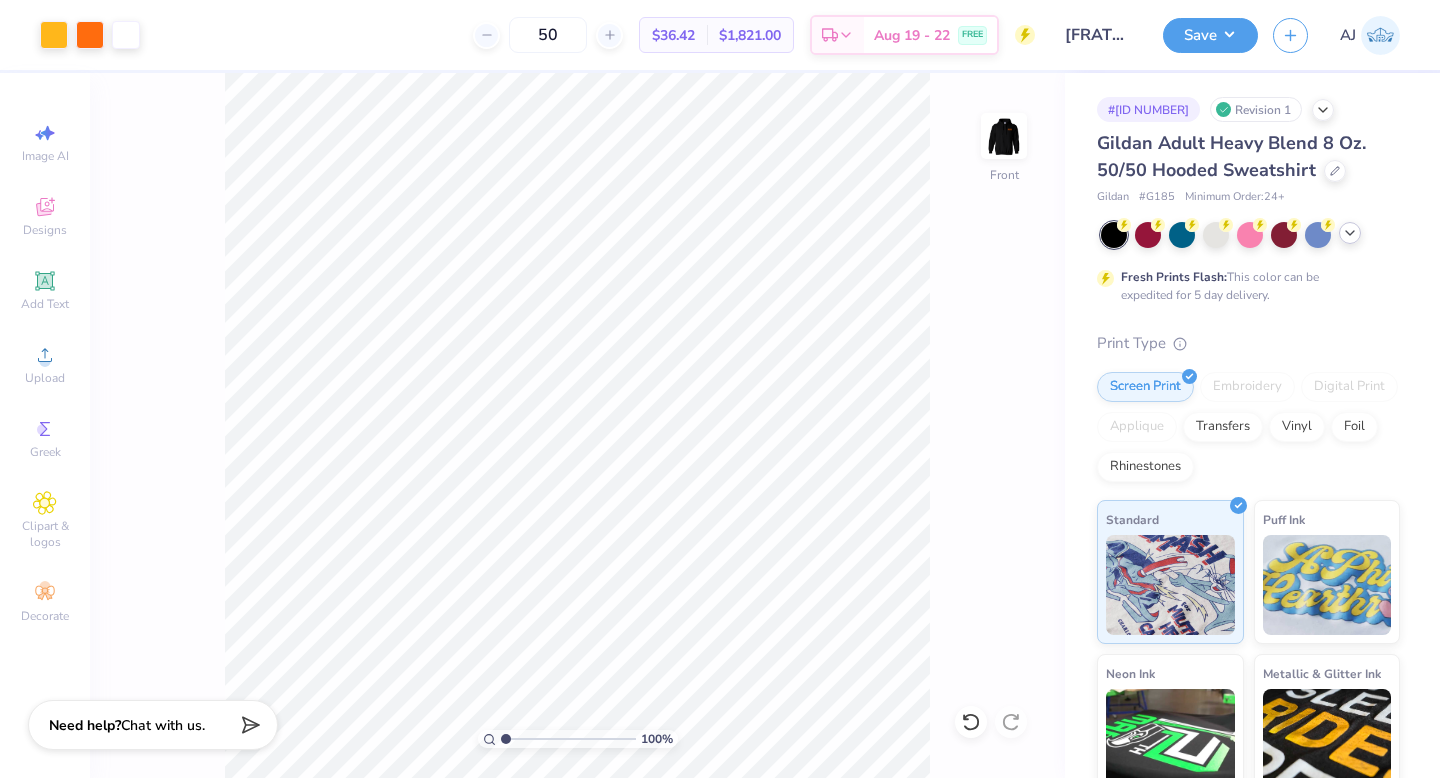 click 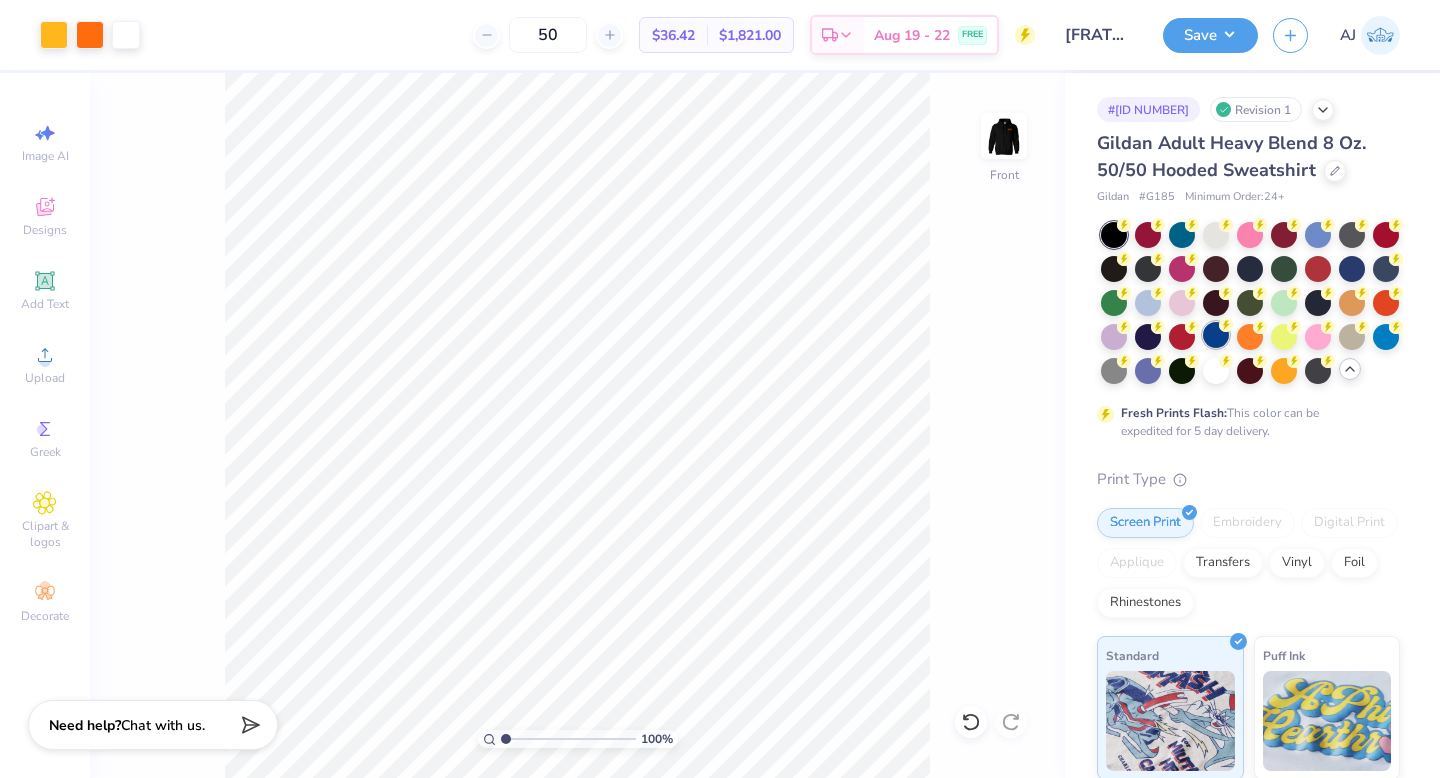 click at bounding box center (1216, 335) 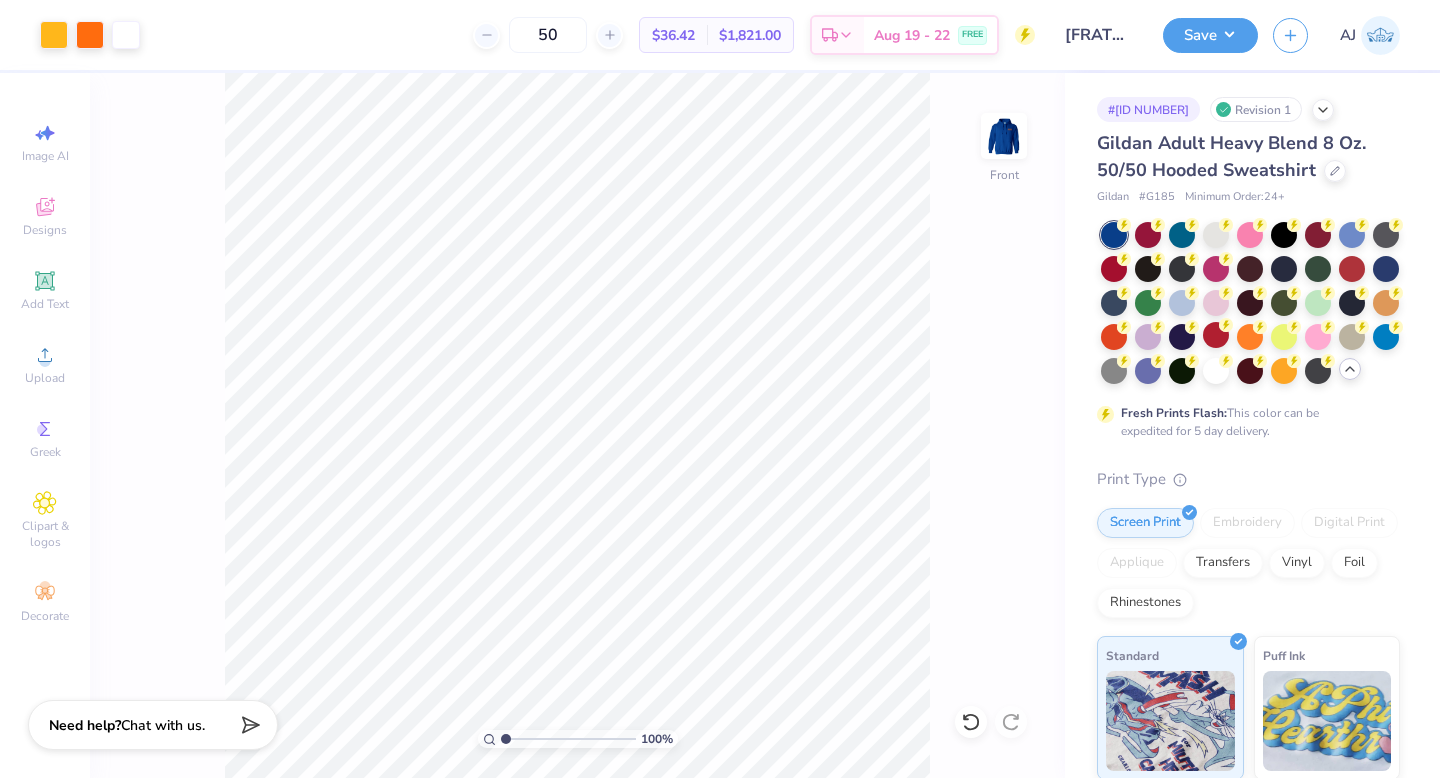 click at bounding box center (1250, 303) 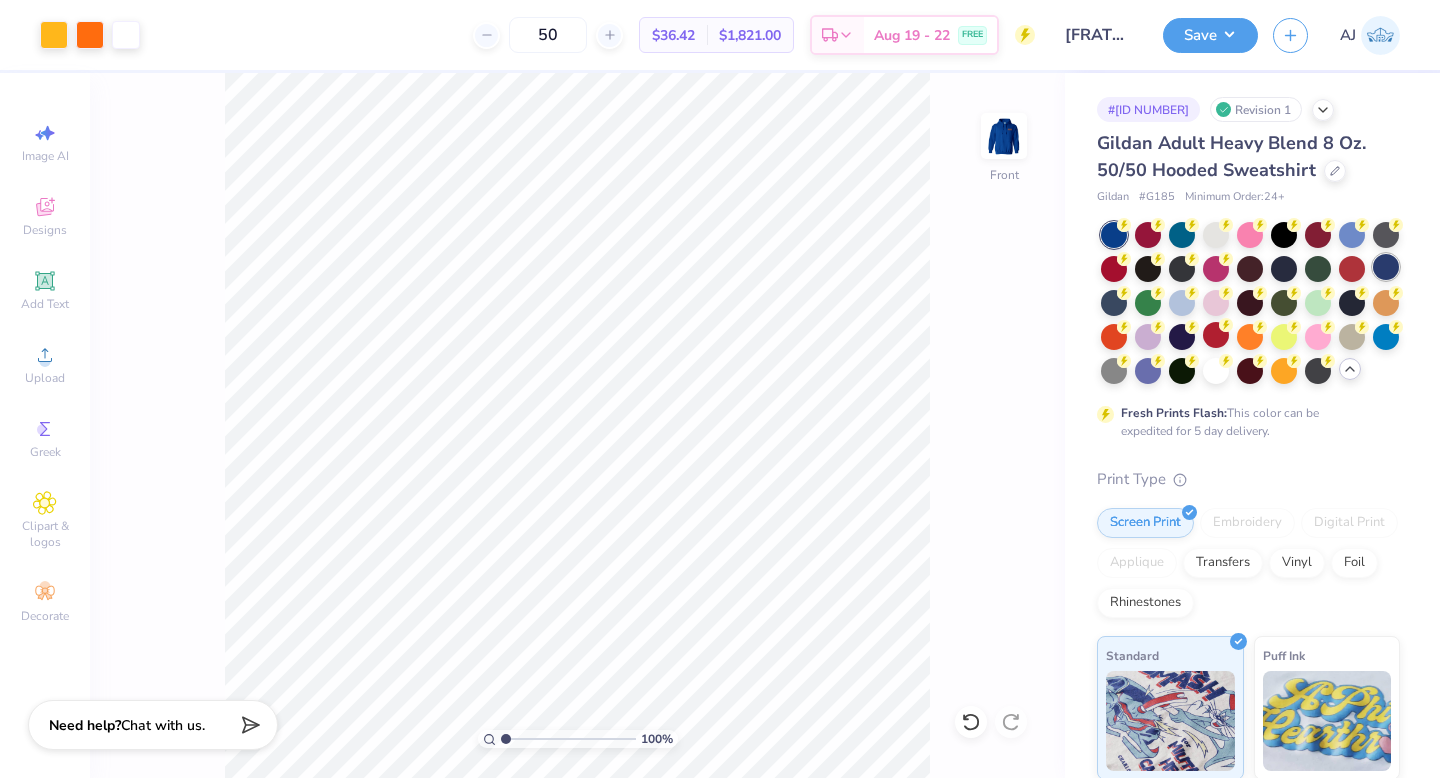 click at bounding box center (1386, 267) 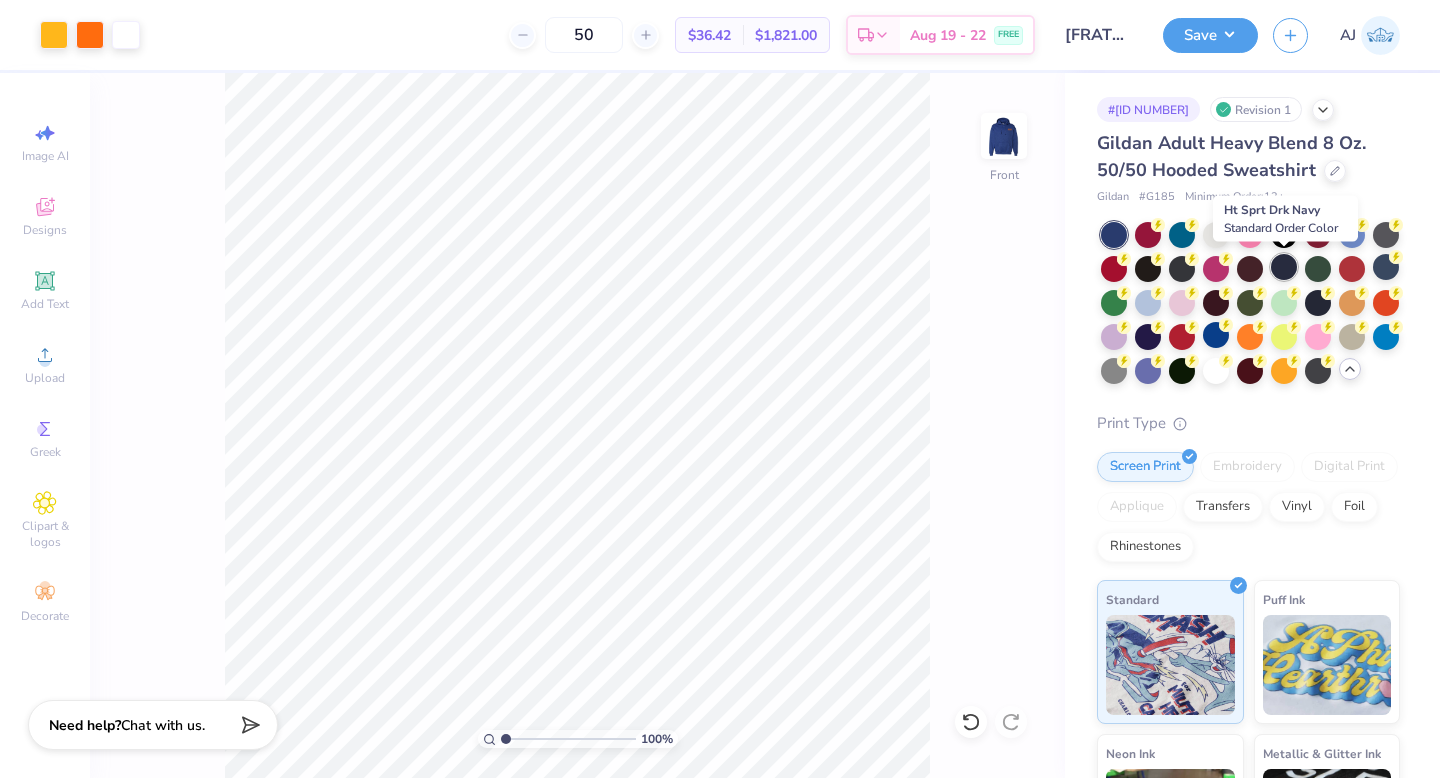 click at bounding box center (1284, 267) 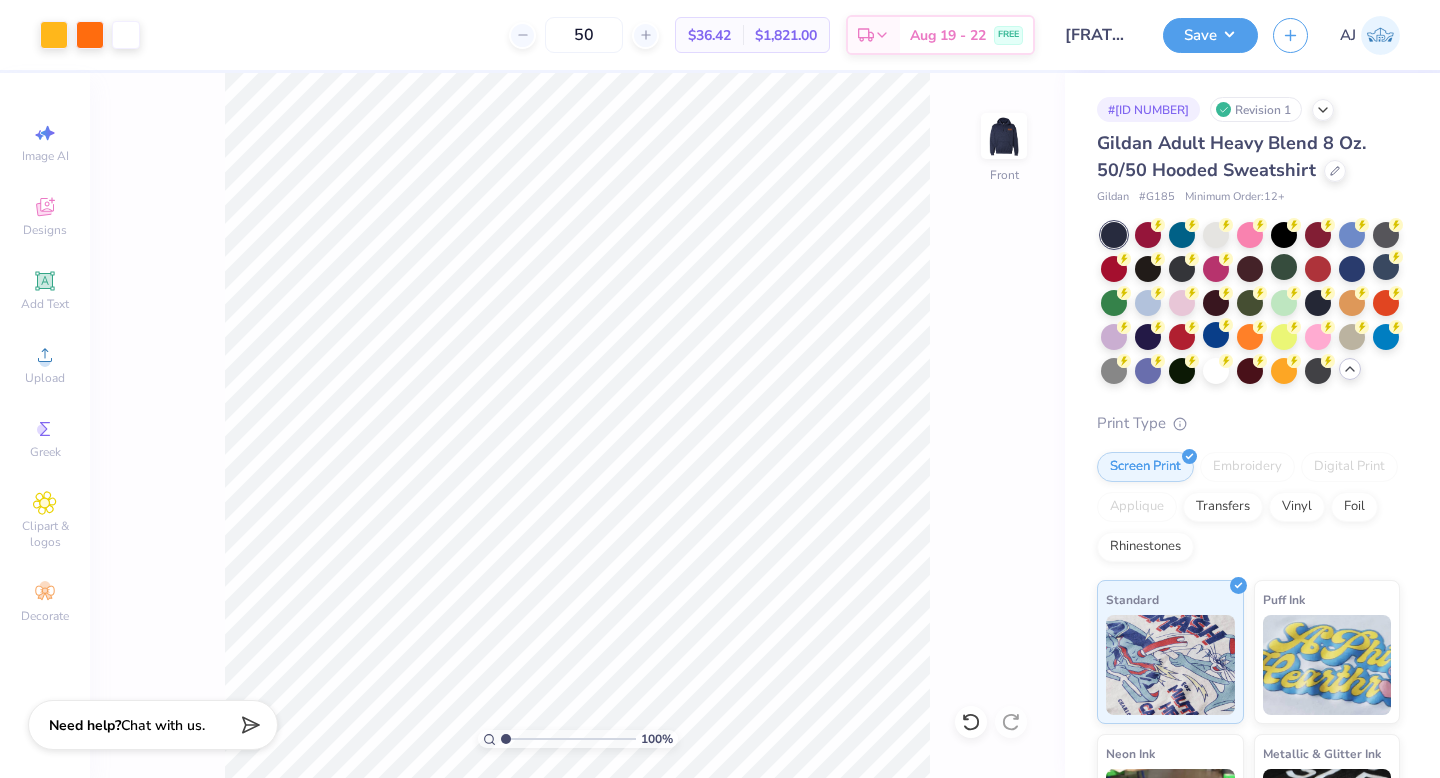 click at bounding box center (1335, 171) 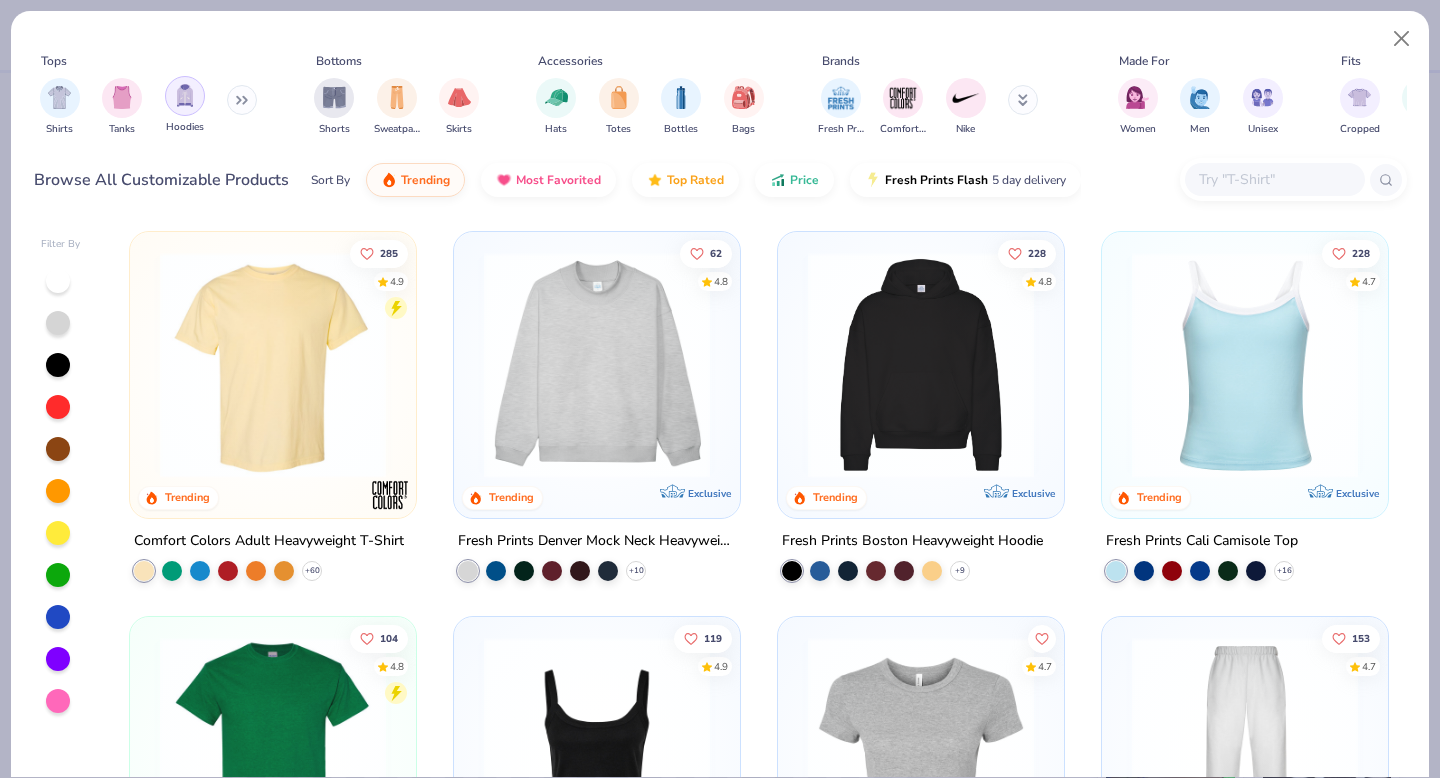 click at bounding box center (185, 95) 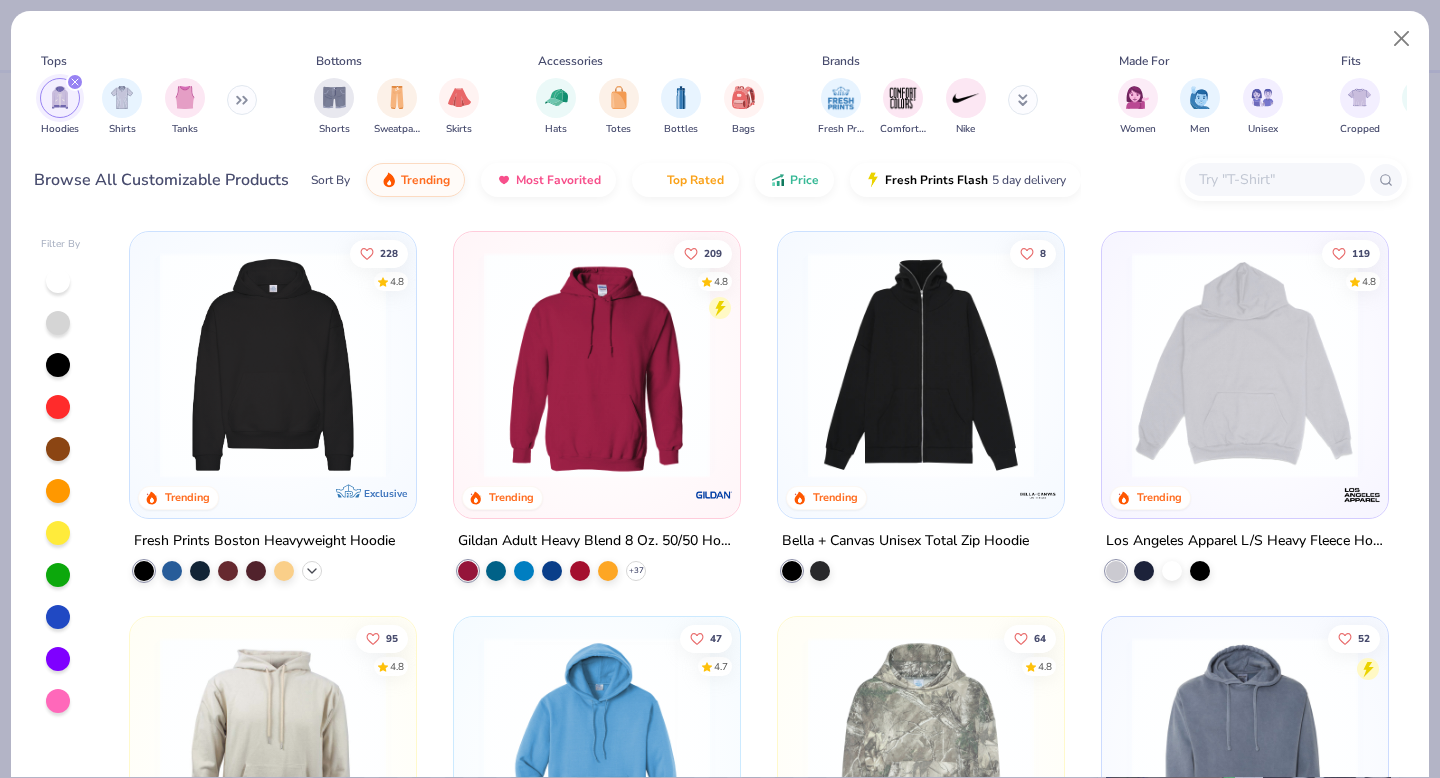 click on "+ 9" at bounding box center (312, 571) 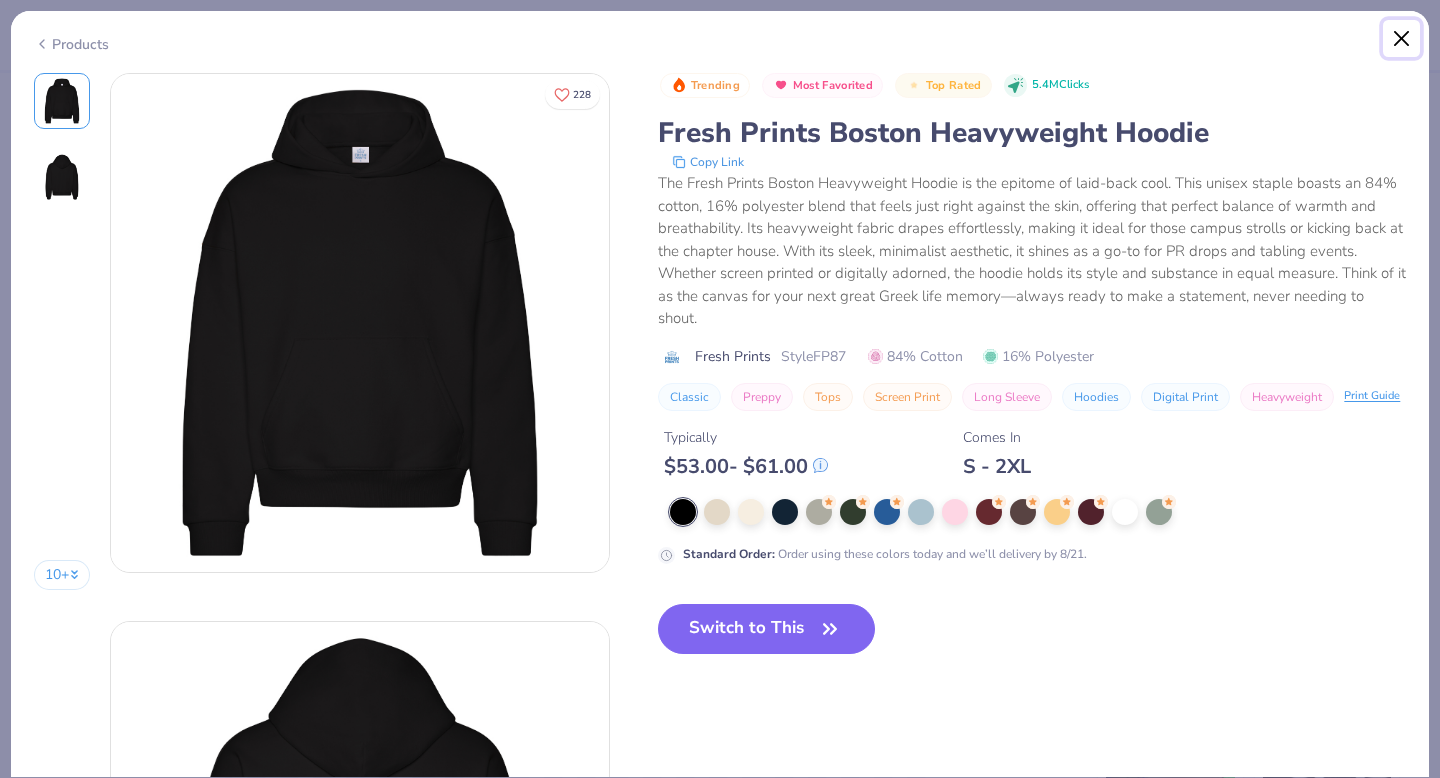click at bounding box center (1402, 39) 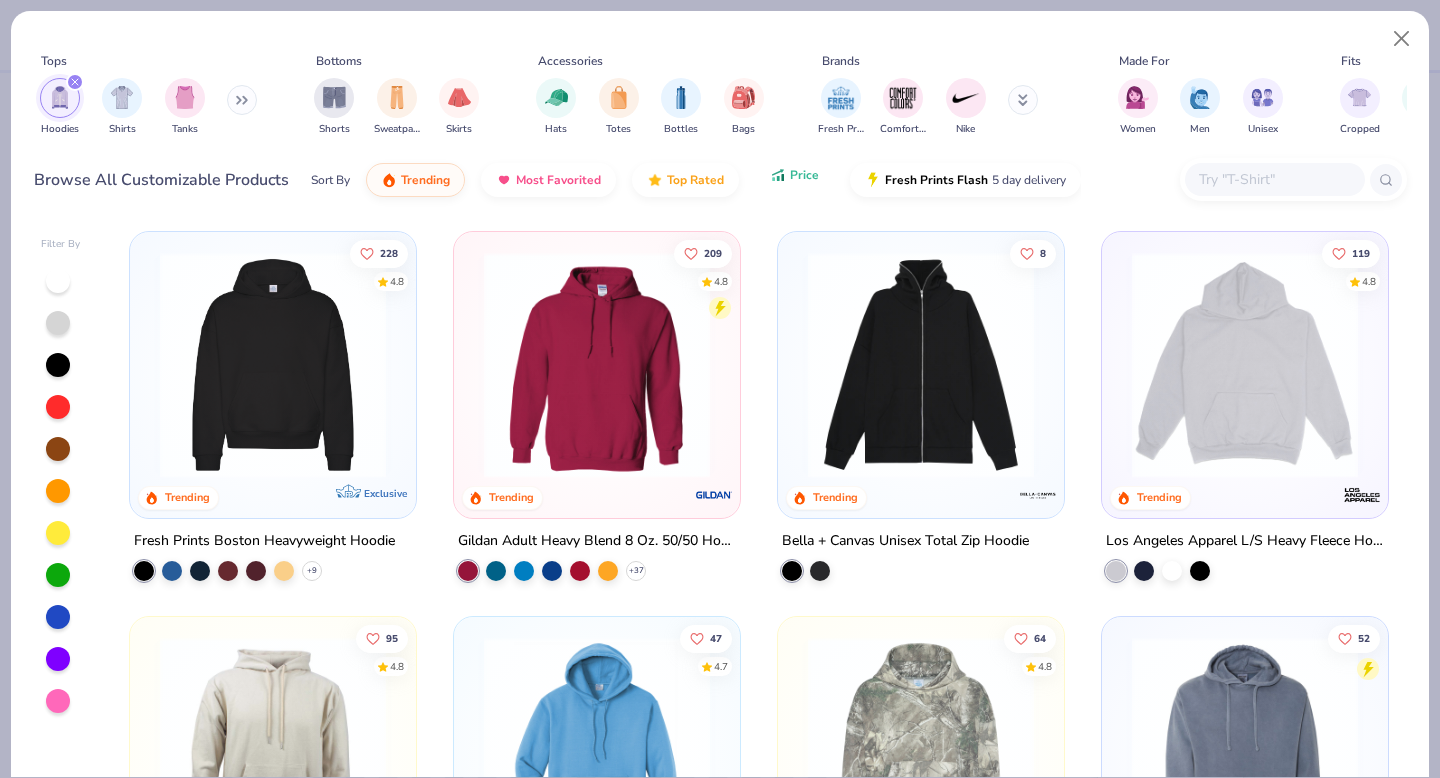 click on "Sort By Trending Most Favorited Top Rated Price Fresh Prints Flash 5 day delivery" at bounding box center [696, 180] 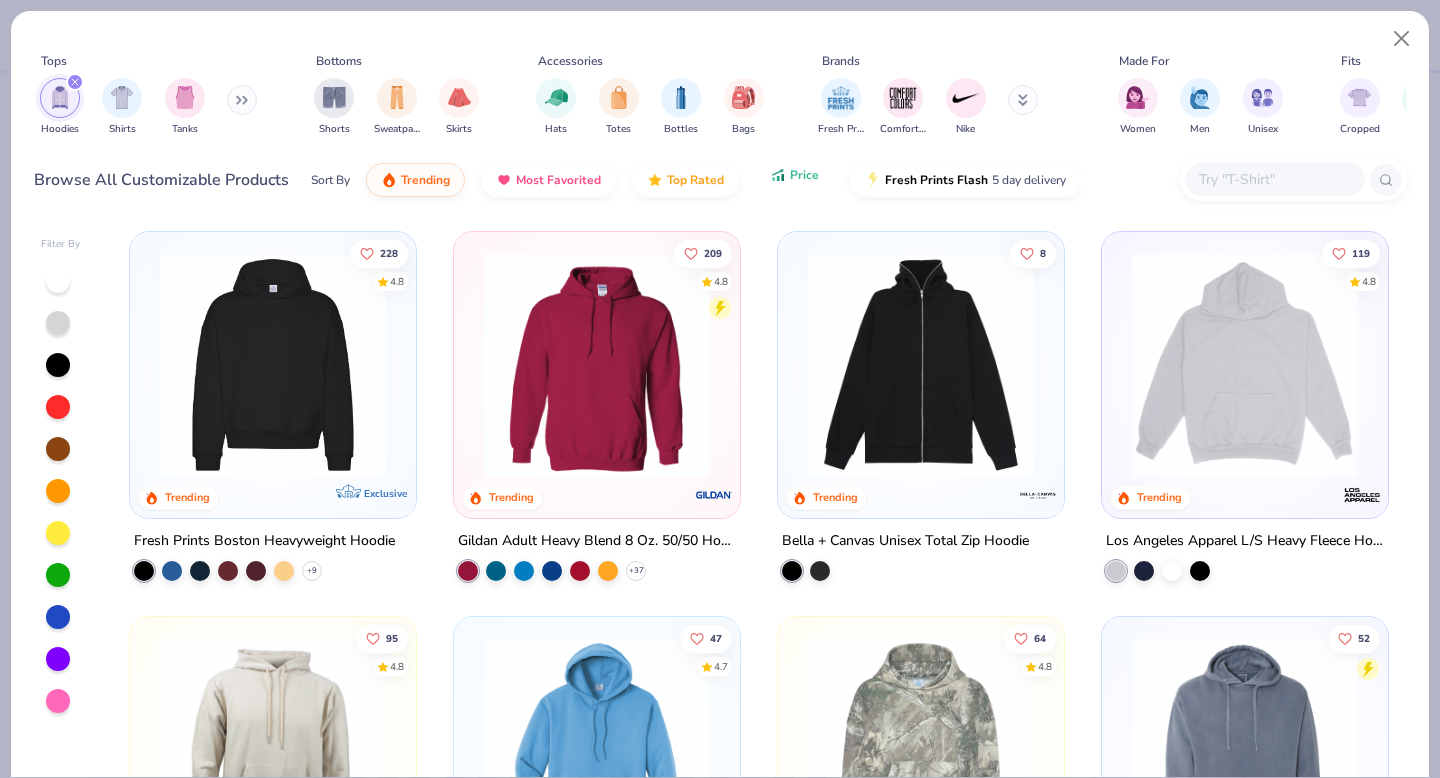 click on "Price" at bounding box center (794, 175) 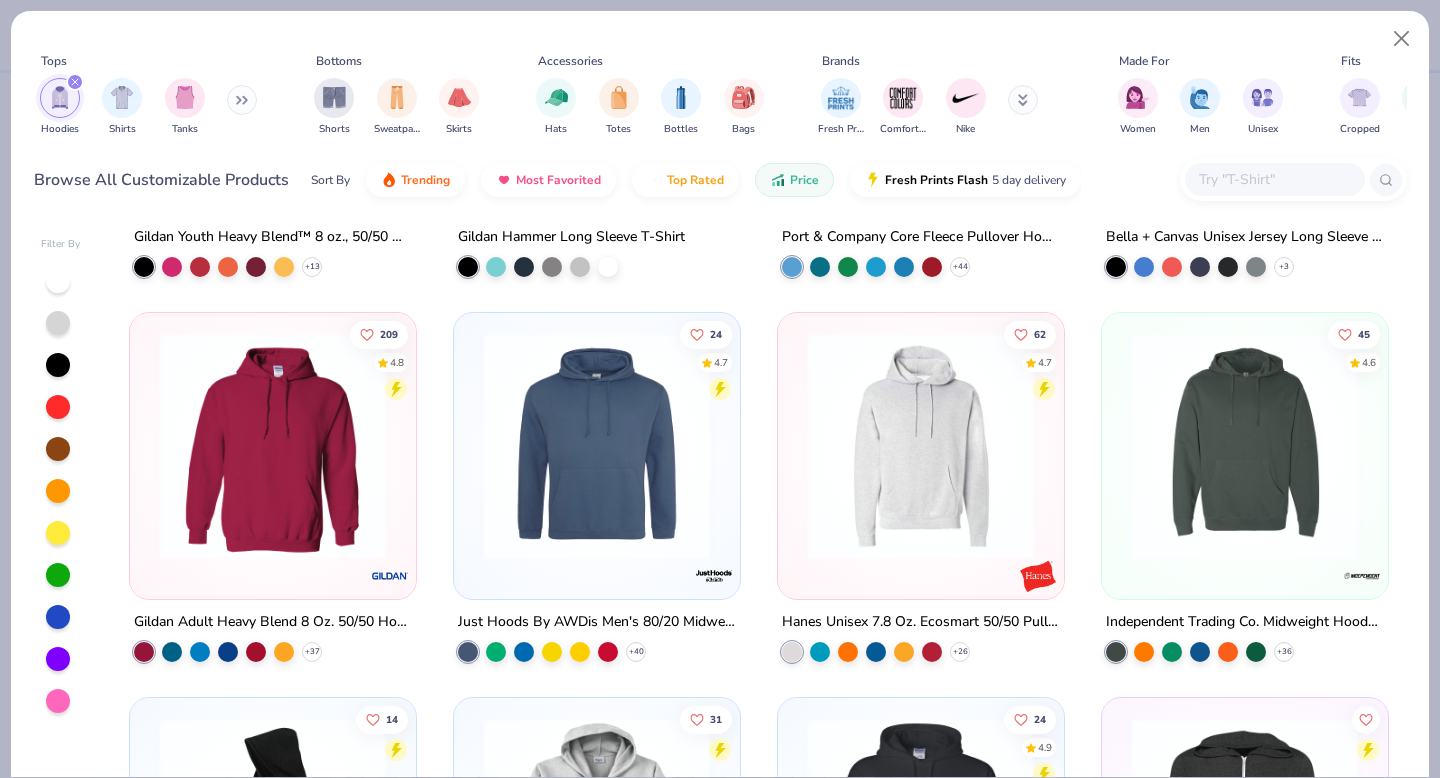 scroll, scrollTop: 306, scrollLeft: 0, axis: vertical 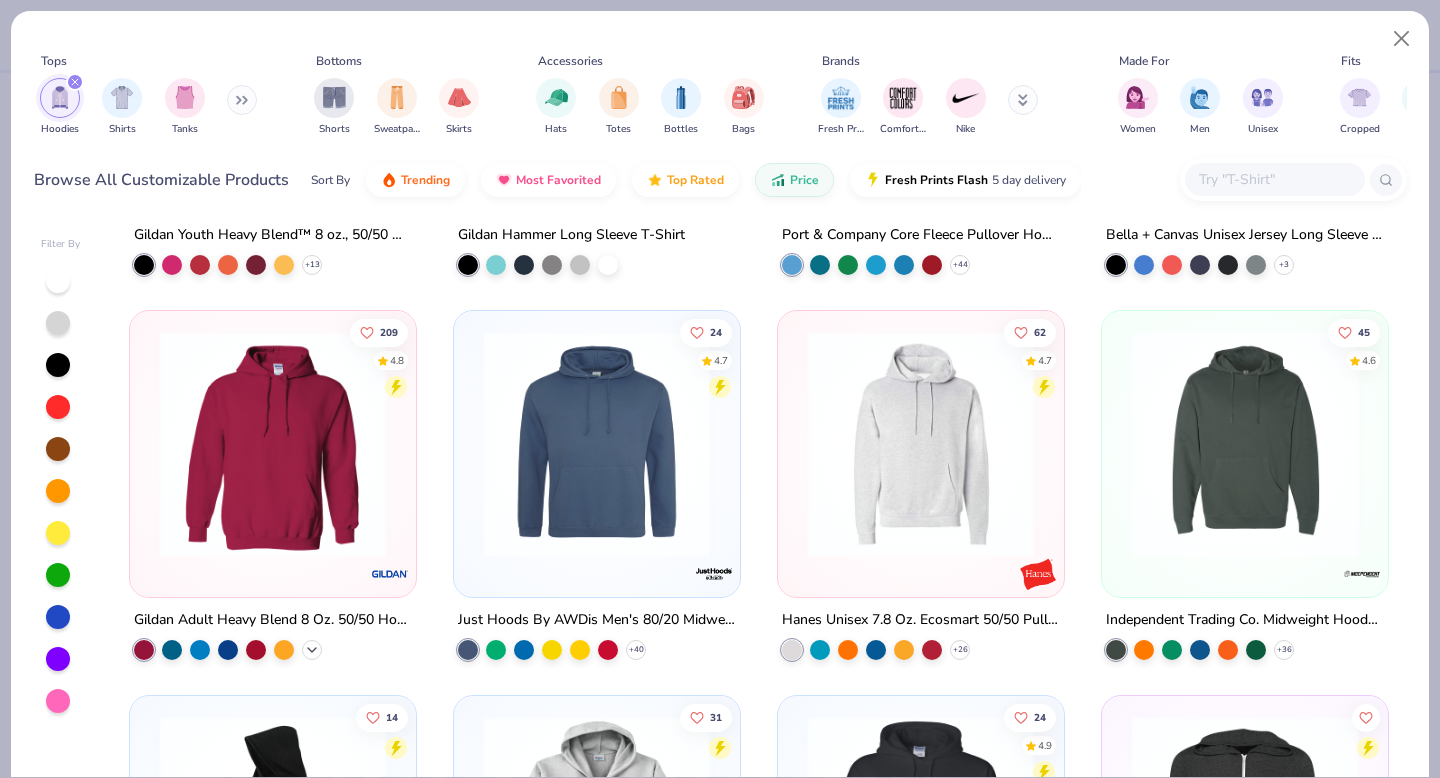 click 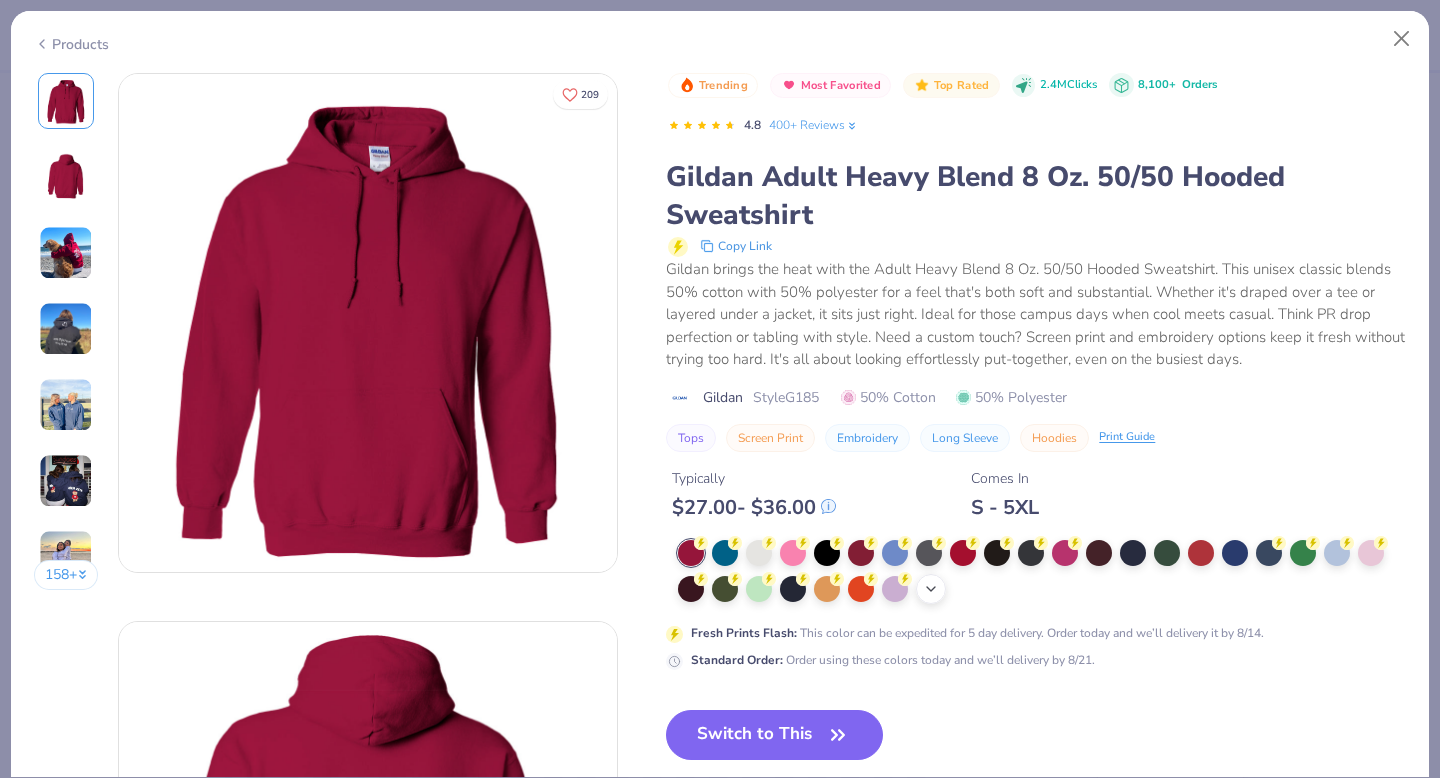 click 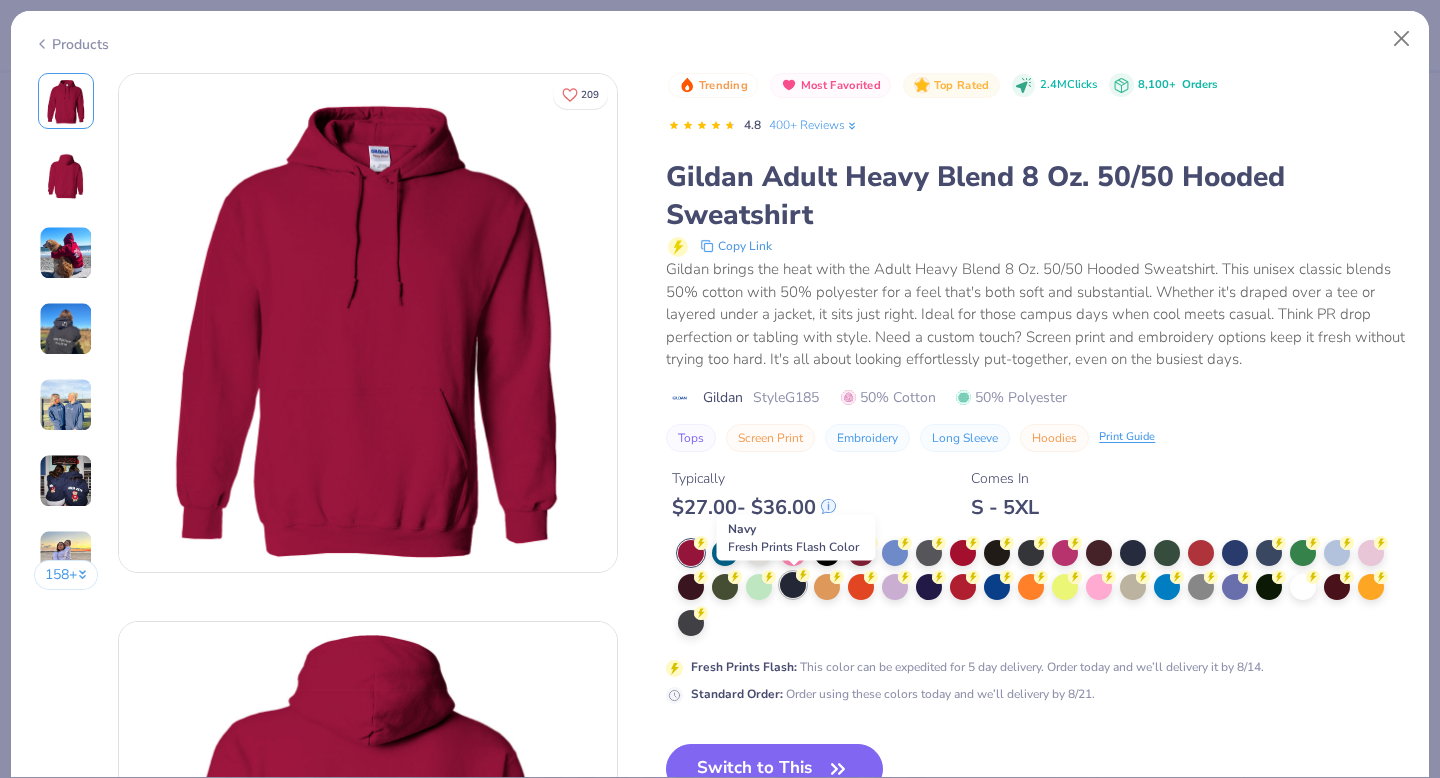 click at bounding box center (793, 585) 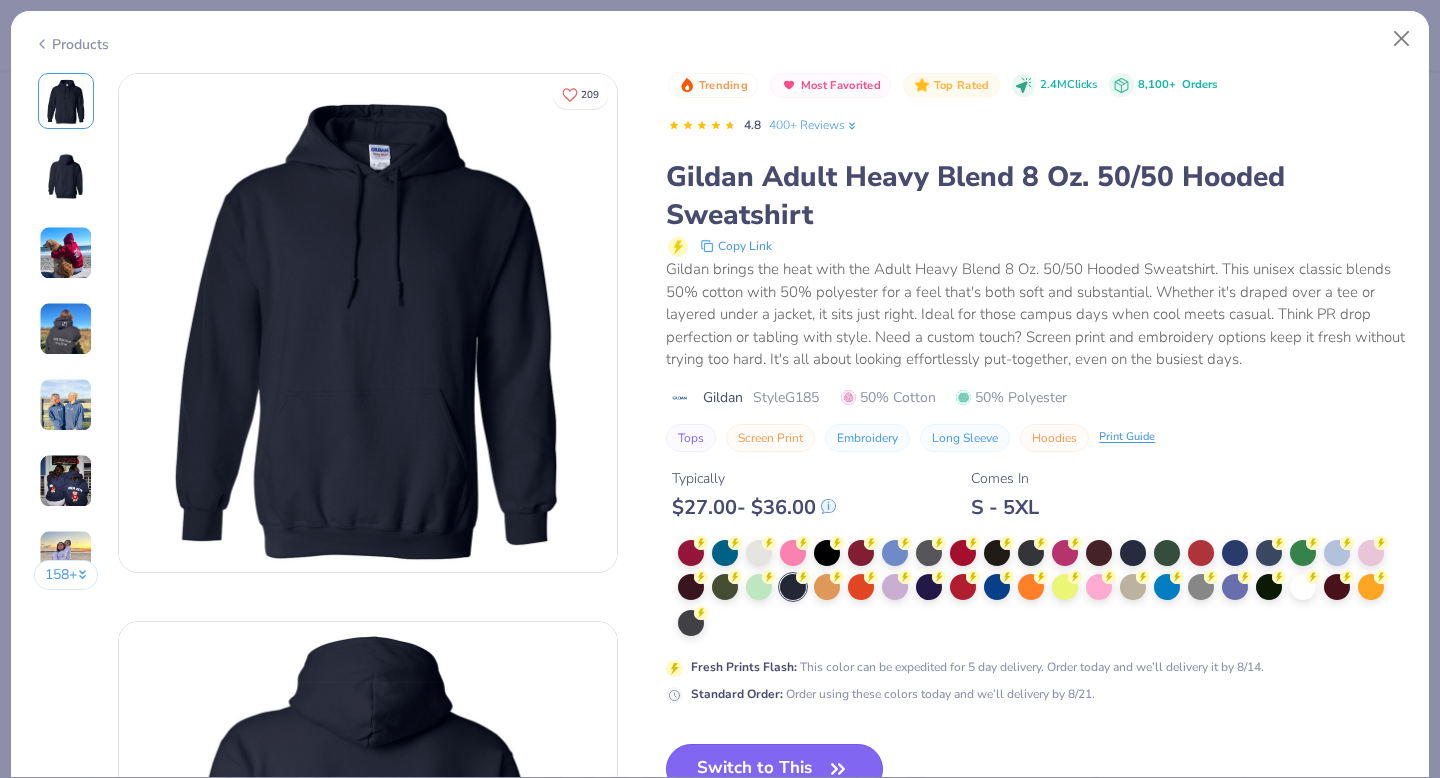 click on "Switch to This" at bounding box center [774, 769] 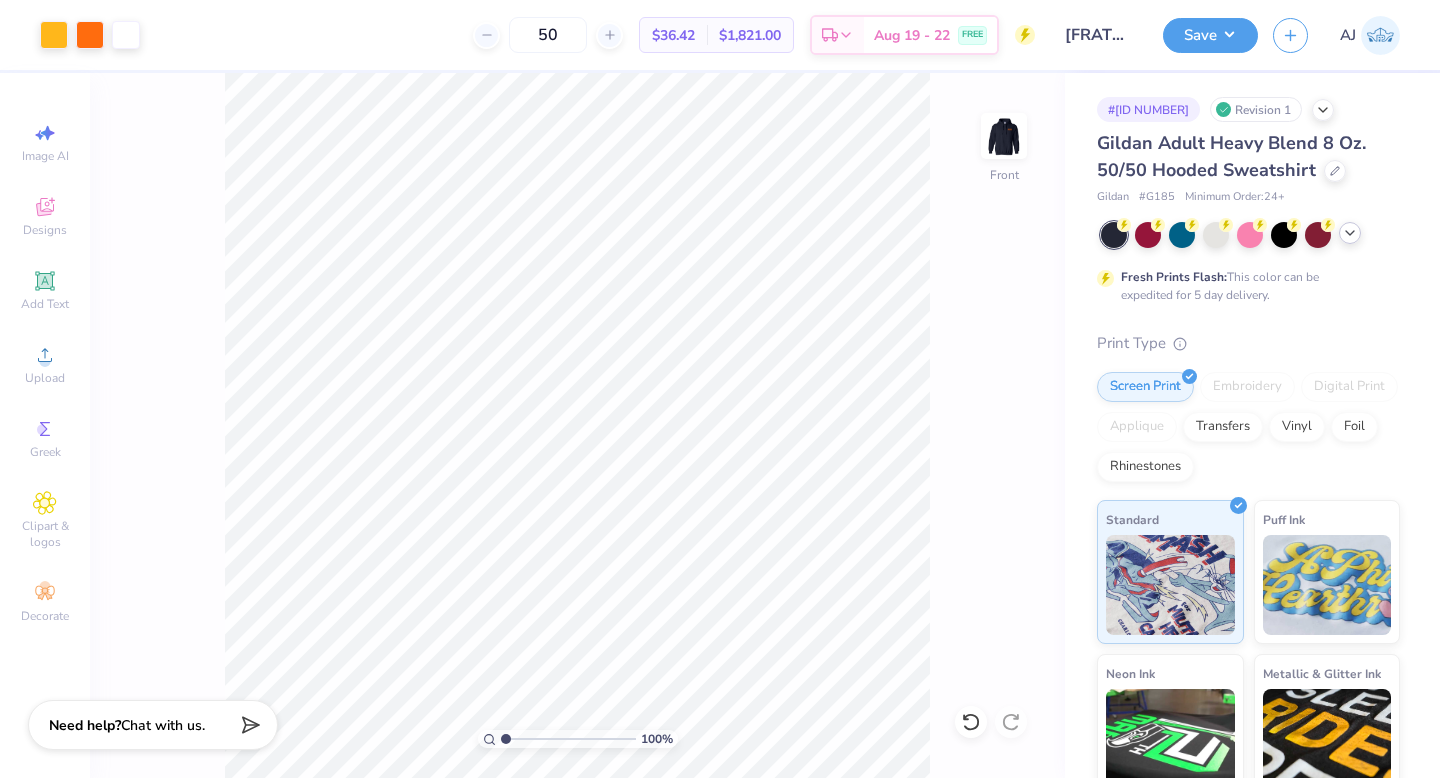 click at bounding box center [1250, 235] 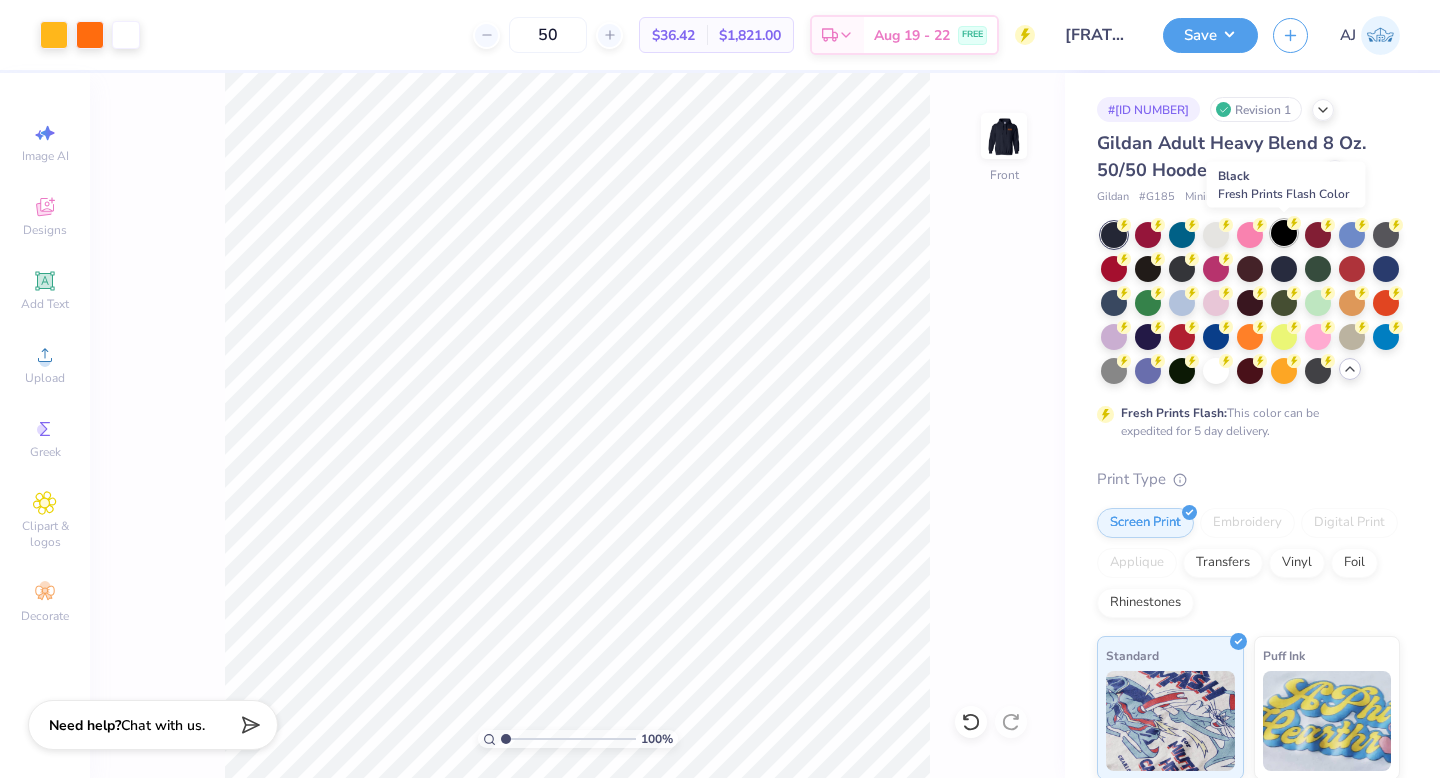 click at bounding box center [1284, 233] 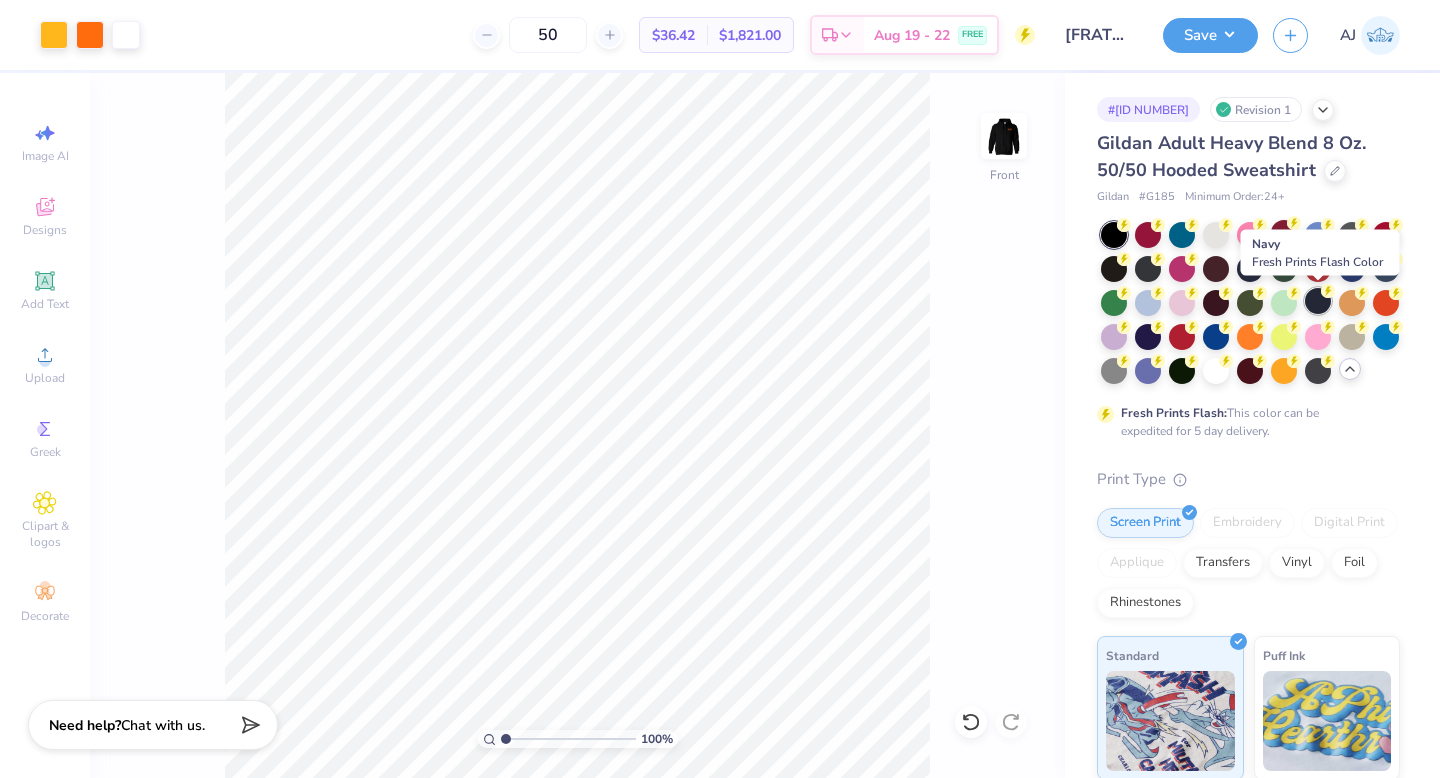 click at bounding box center (1318, 301) 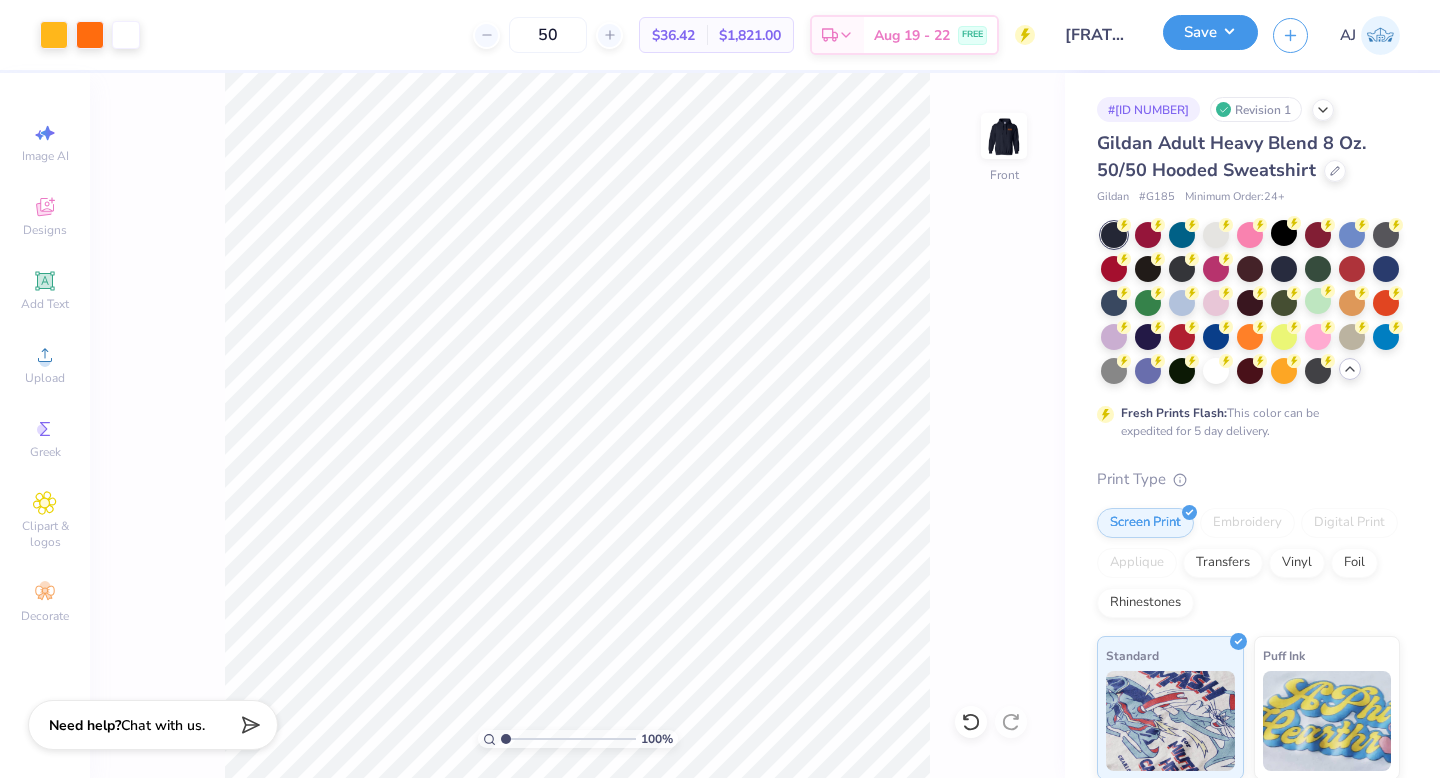 click on "Save" at bounding box center [1210, 32] 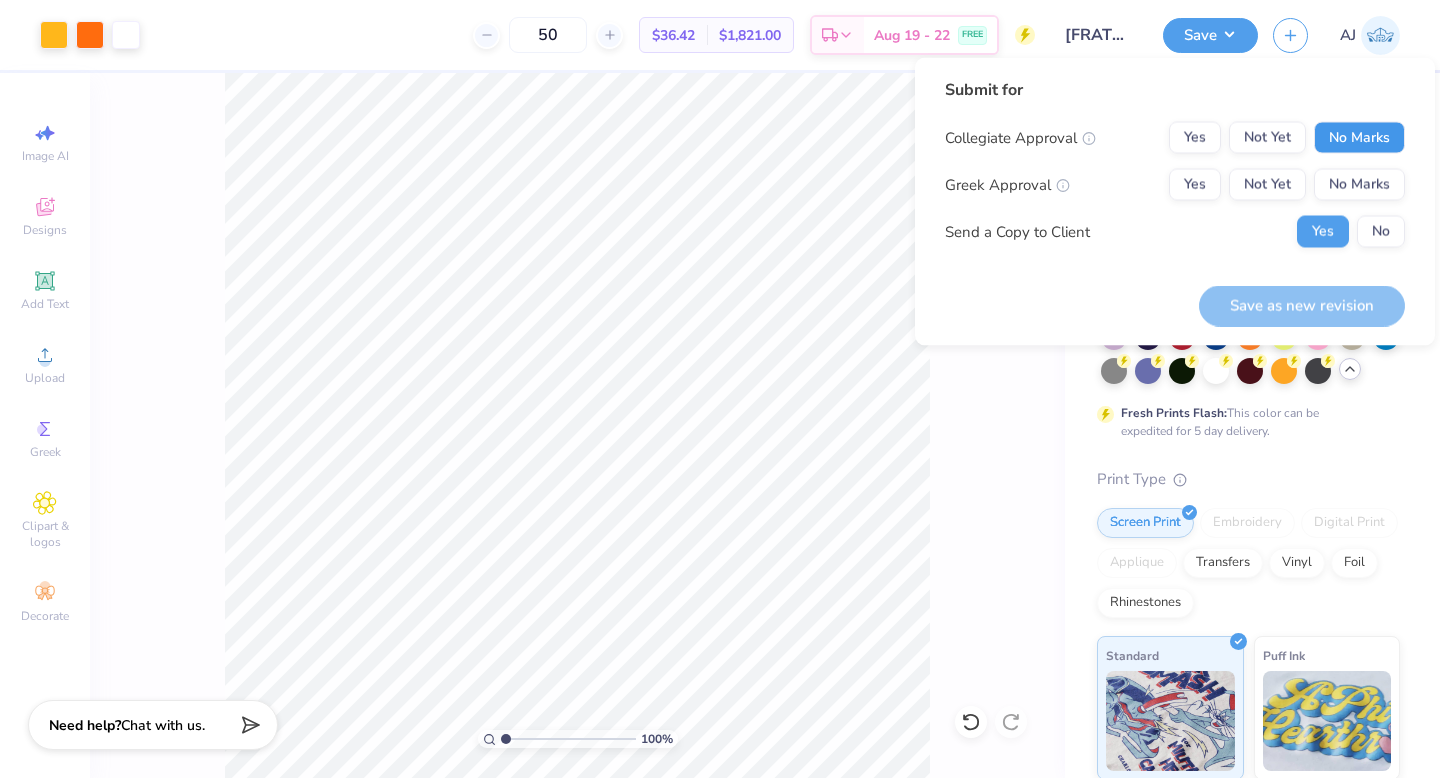 click on "No Marks" at bounding box center [1359, 138] 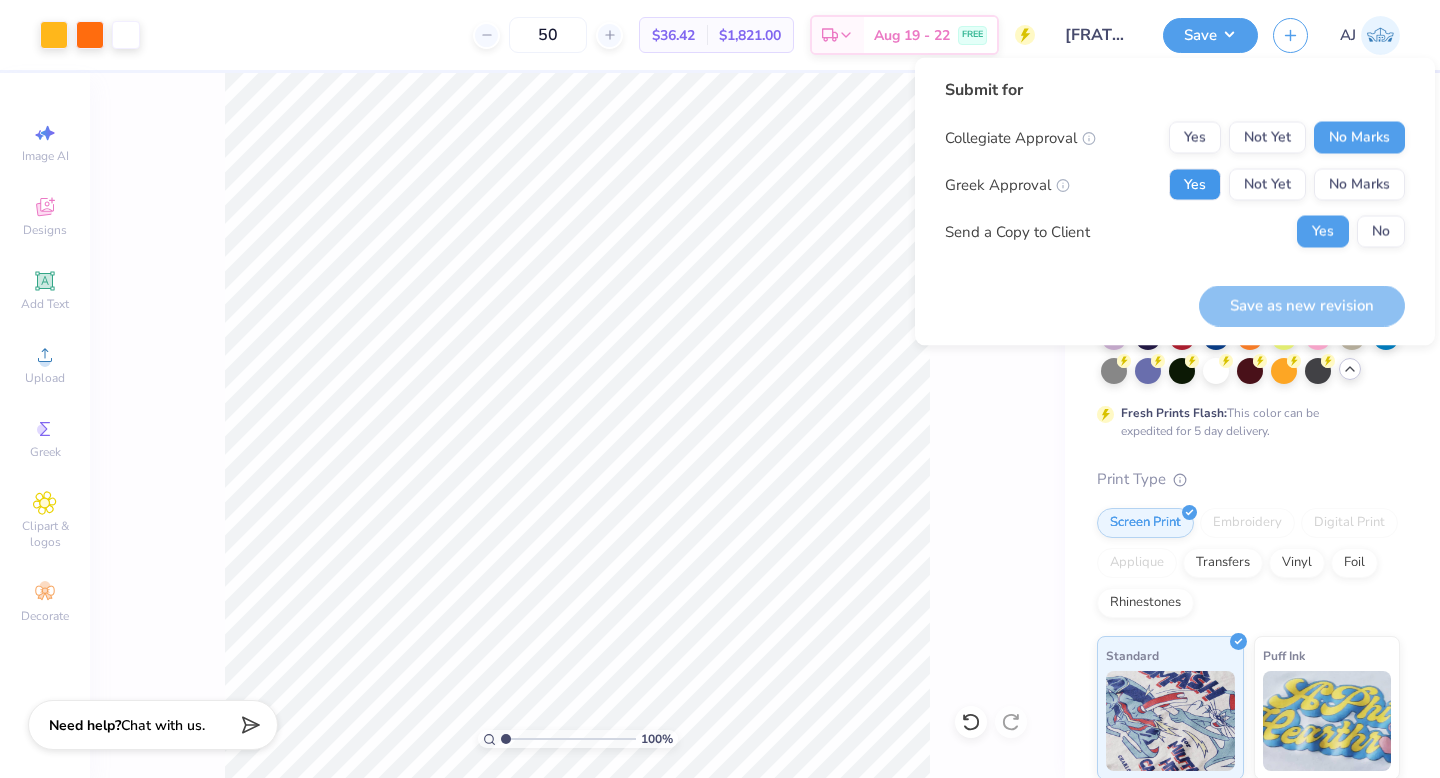 click on "Yes" at bounding box center (1195, 185) 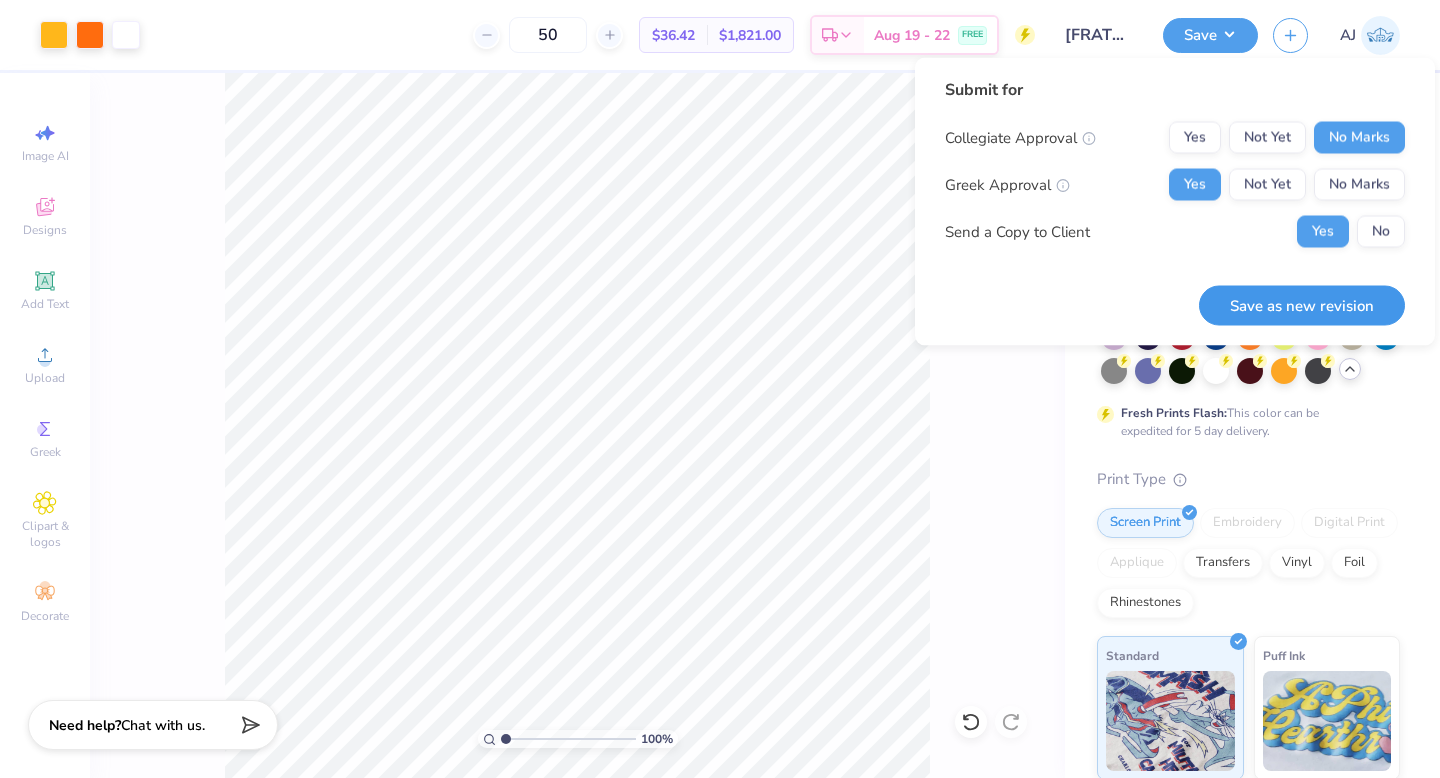 click on "Save as new revision" at bounding box center [1302, 305] 